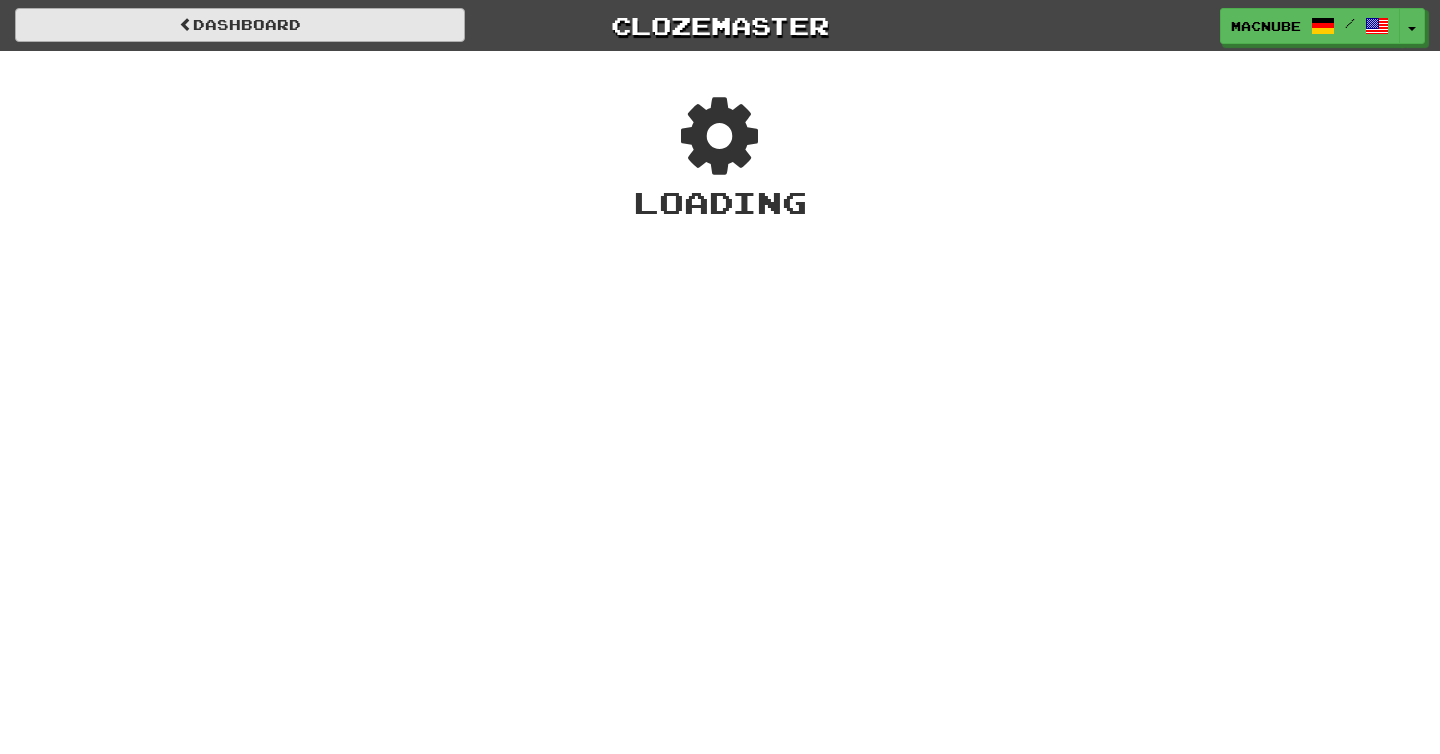 scroll, scrollTop: 0, scrollLeft: 0, axis: both 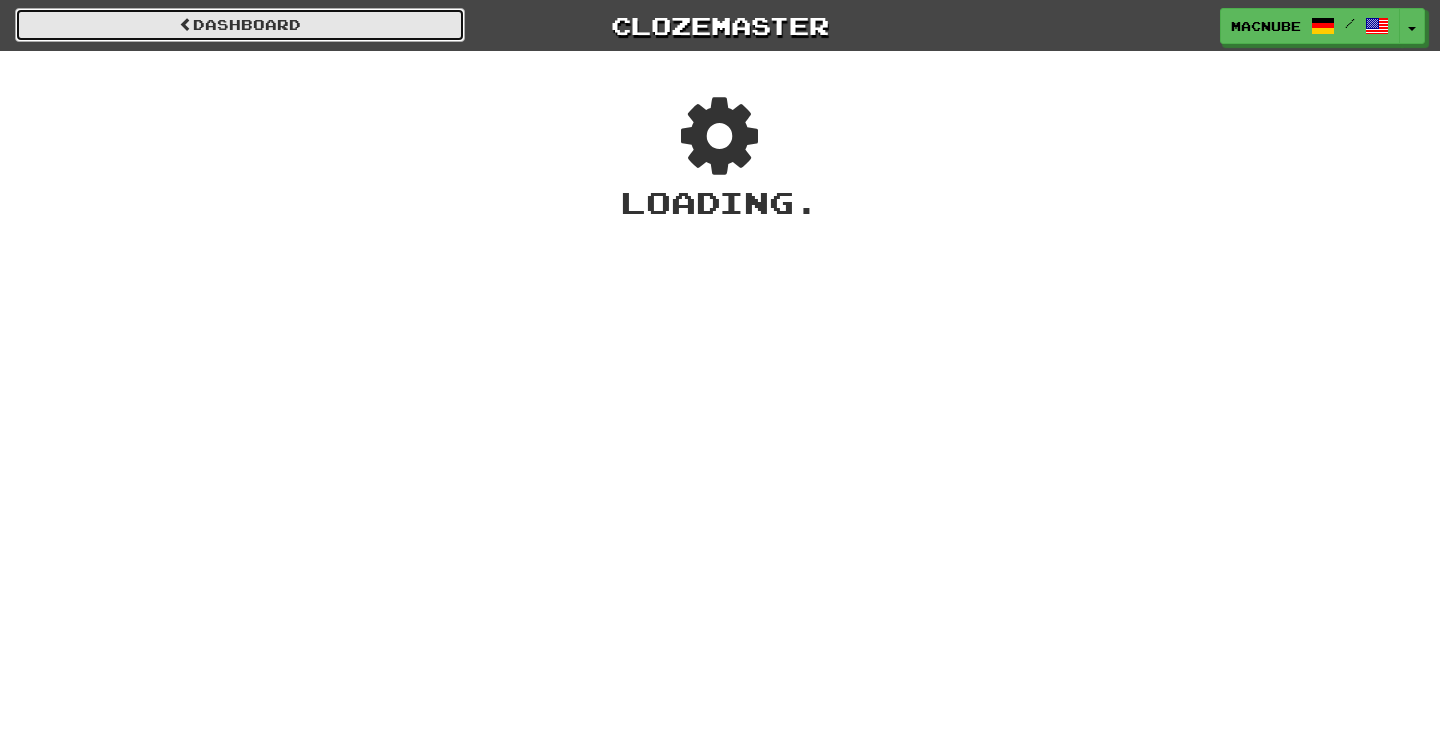click on "Dashboard" at bounding box center [240, 25] 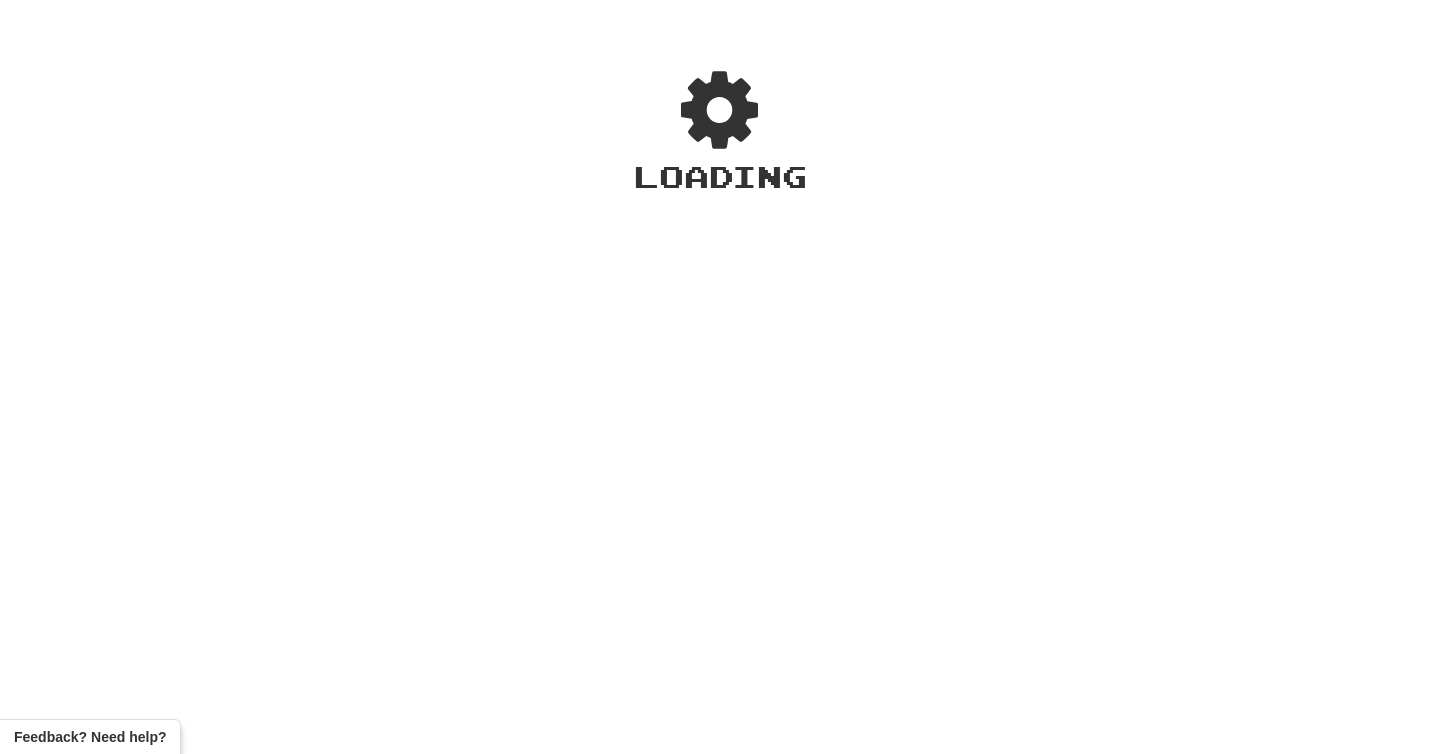 scroll, scrollTop: 0, scrollLeft: 0, axis: both 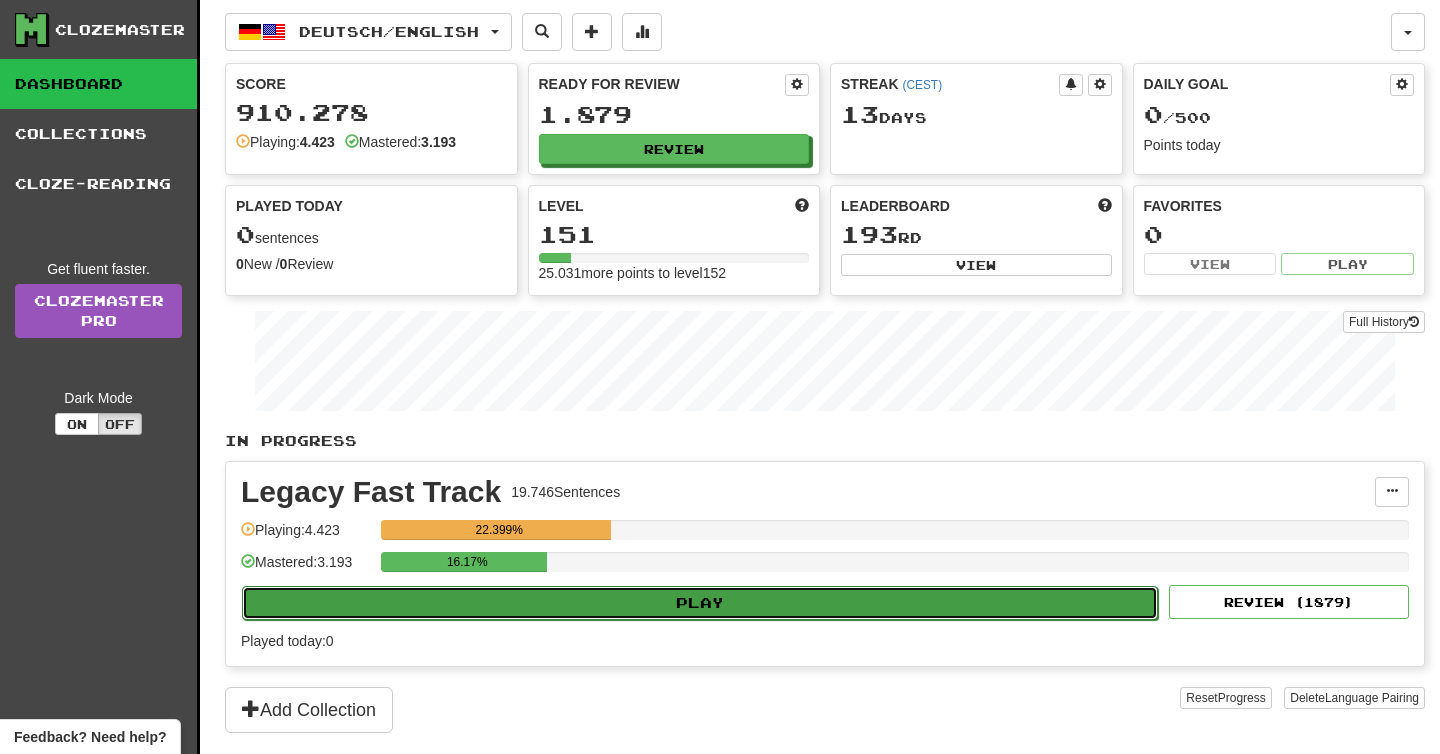click on "Play" at bounding box center (700, 603) 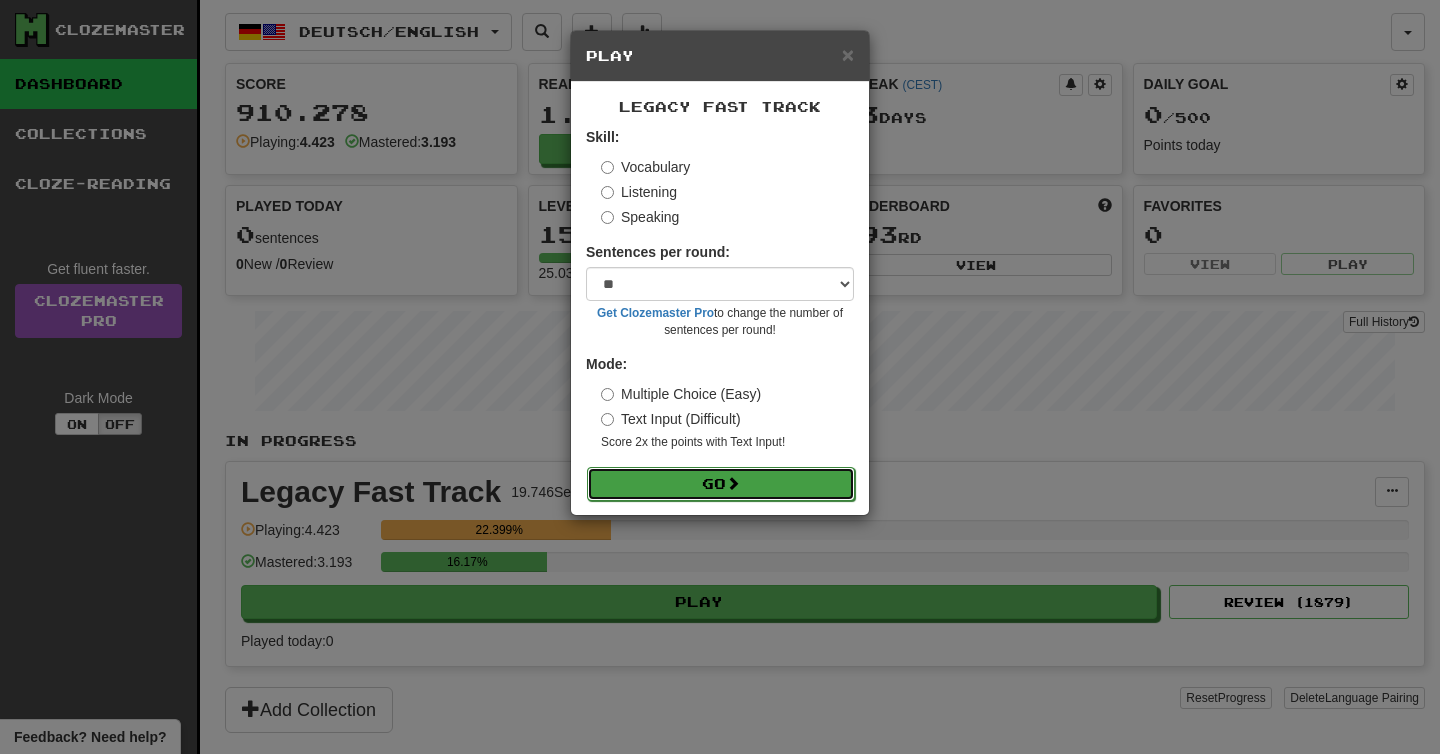 click on "Go" at bounding box center (721, 484) 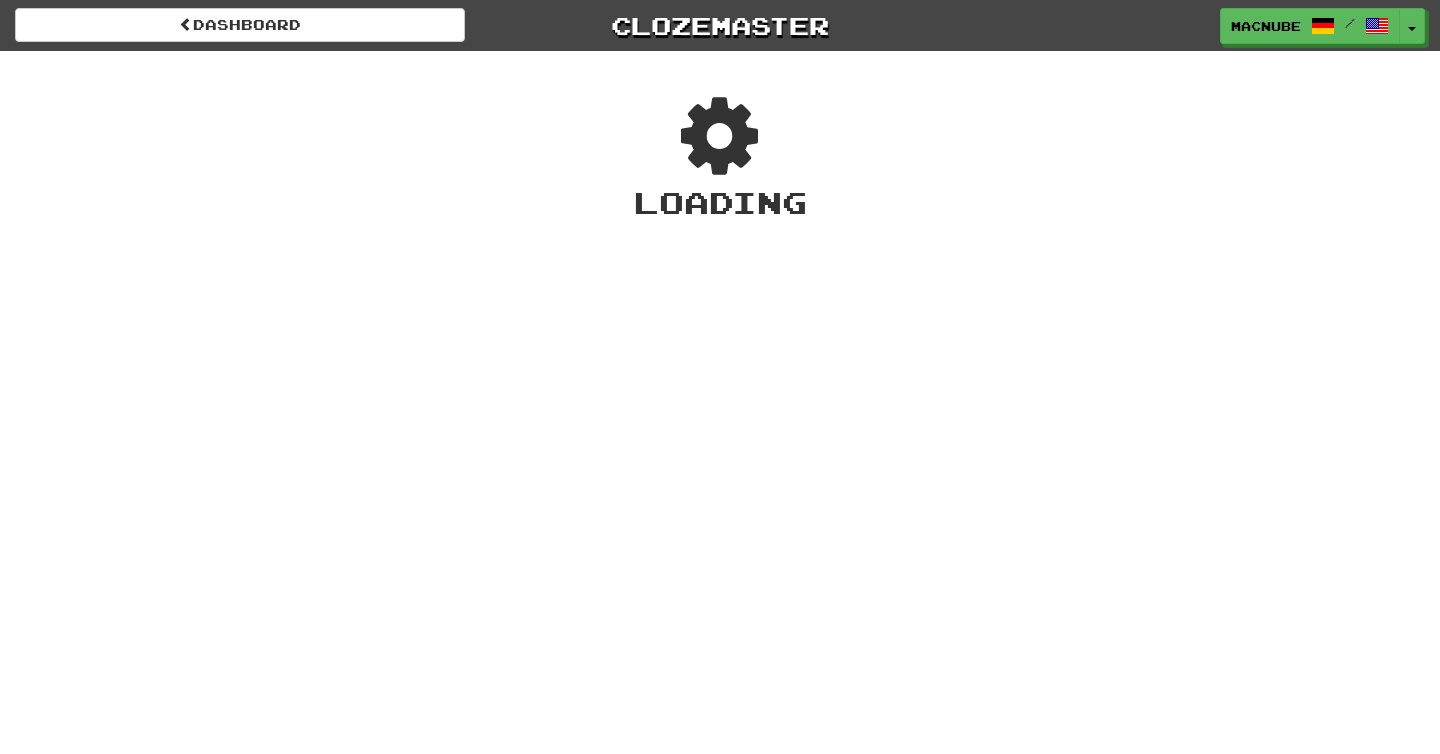scroll, scrollTop: 0, scrollLeft: 0, axis: both 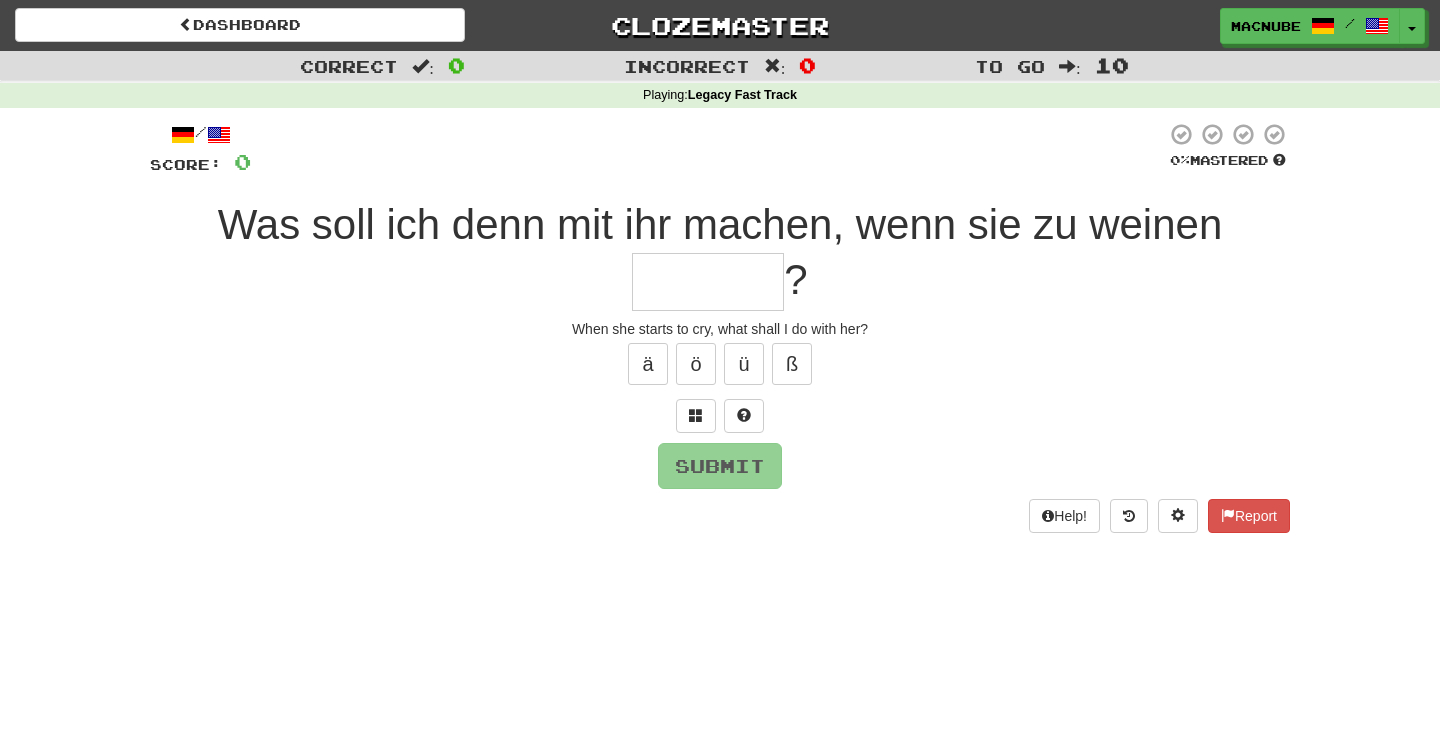 click at bounding box center [708, 282] 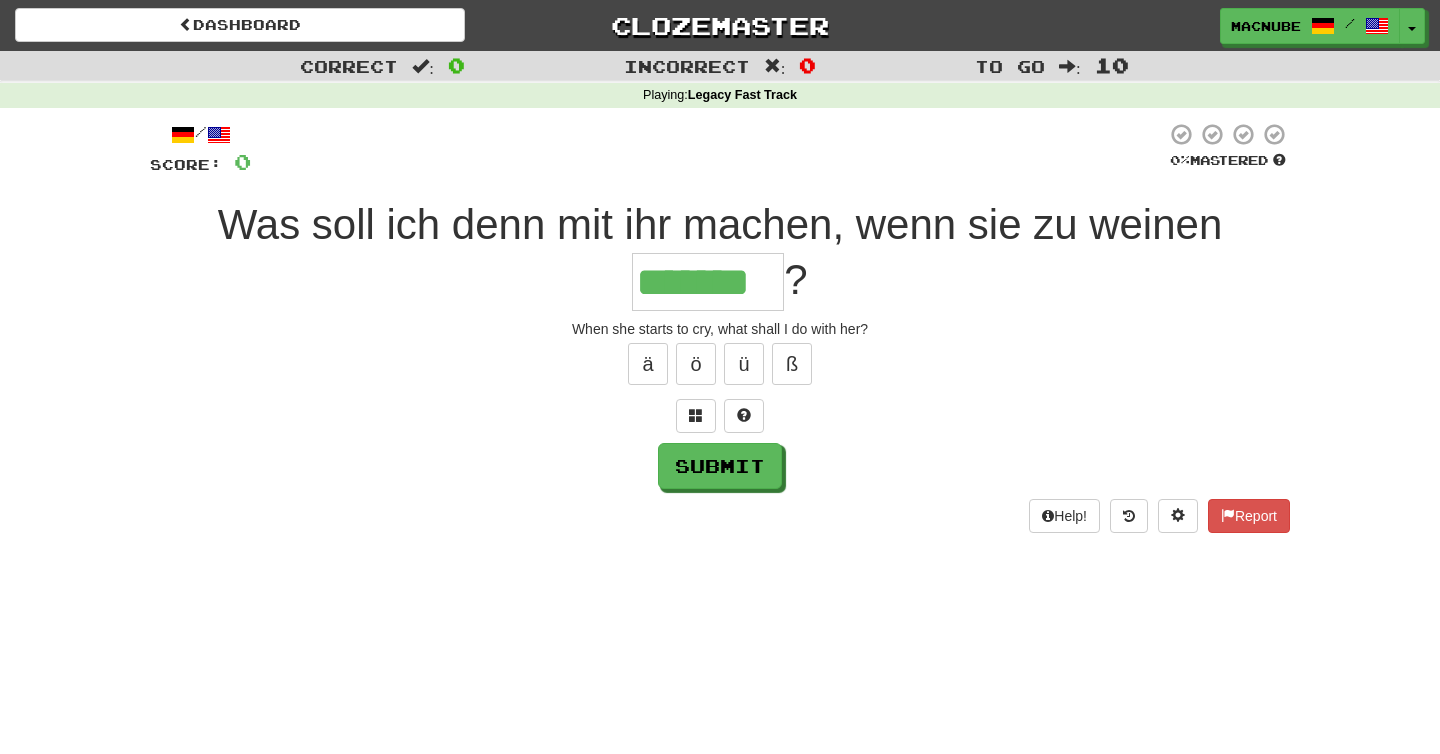 type on "*******" 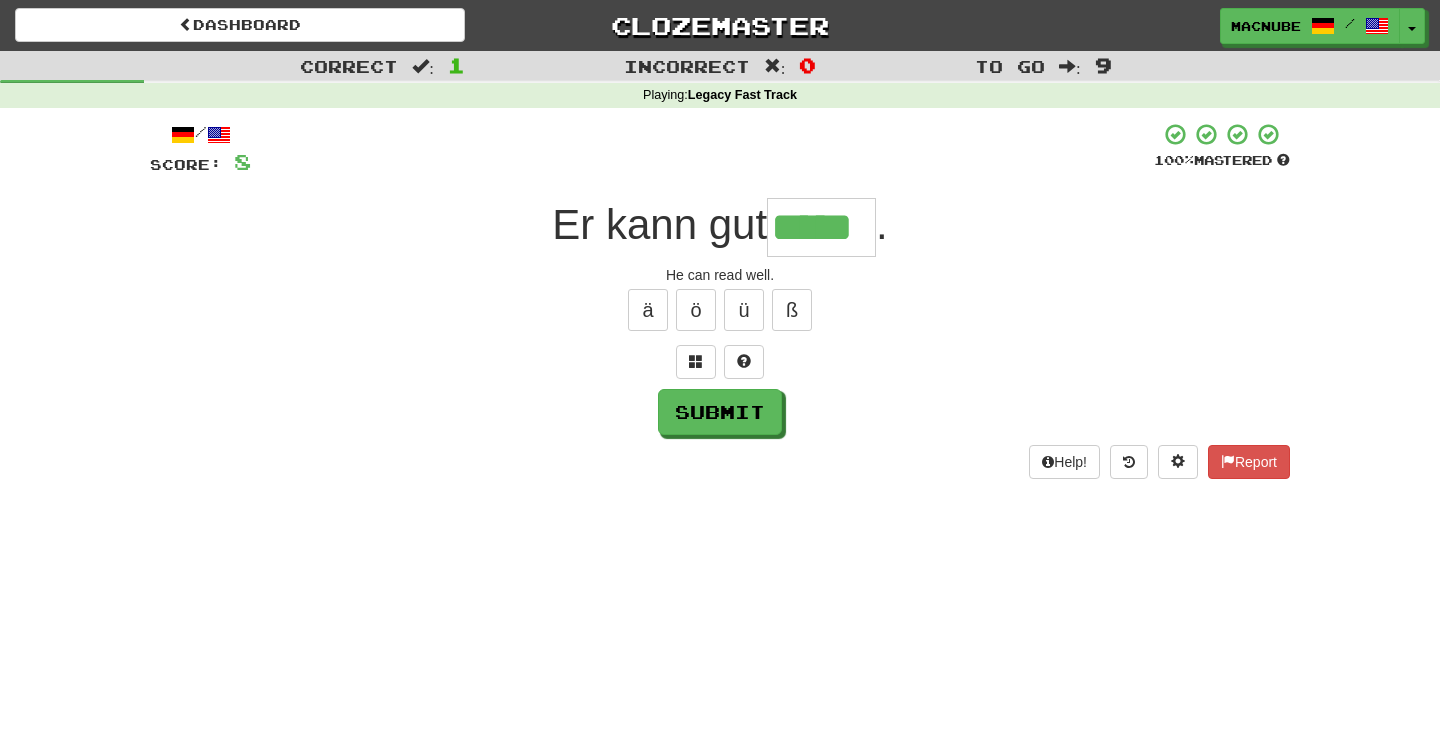 type on "*****" 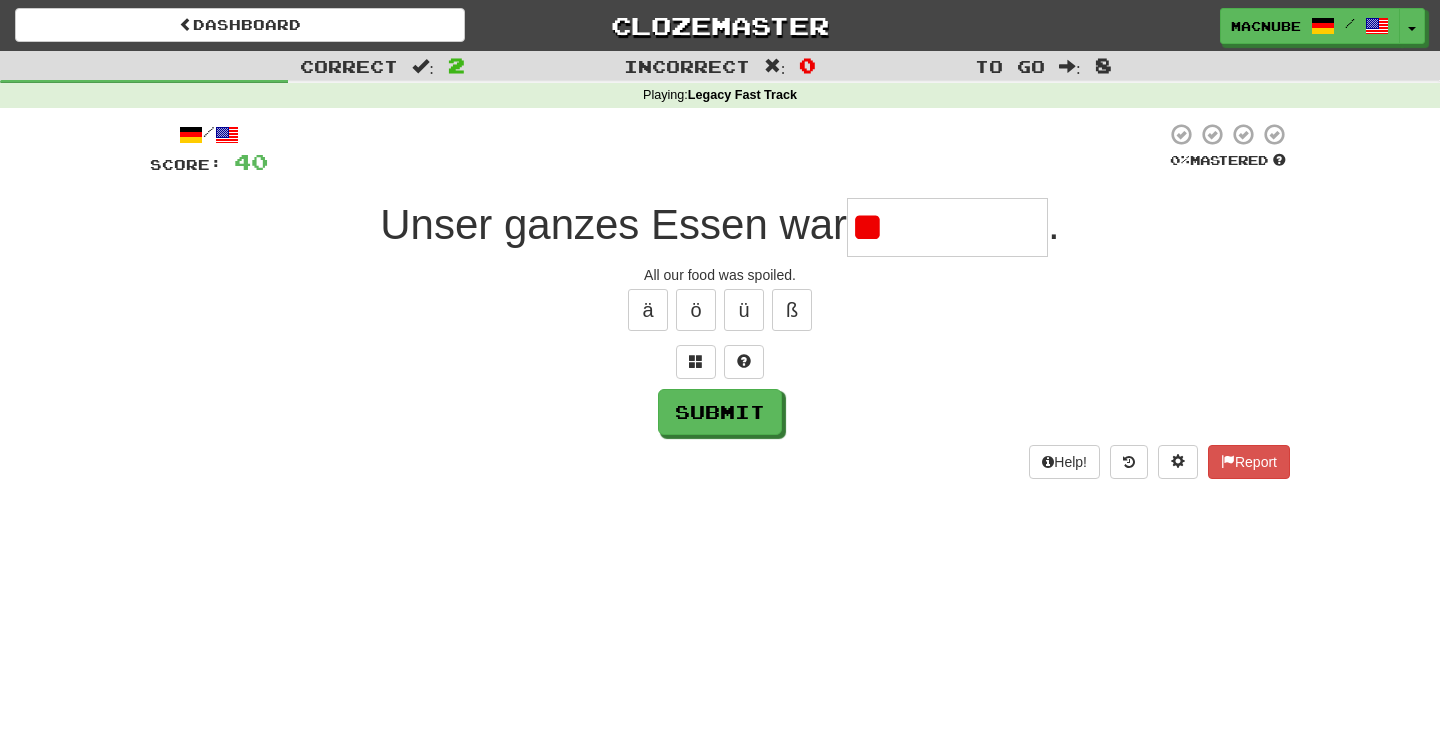 type on "*" 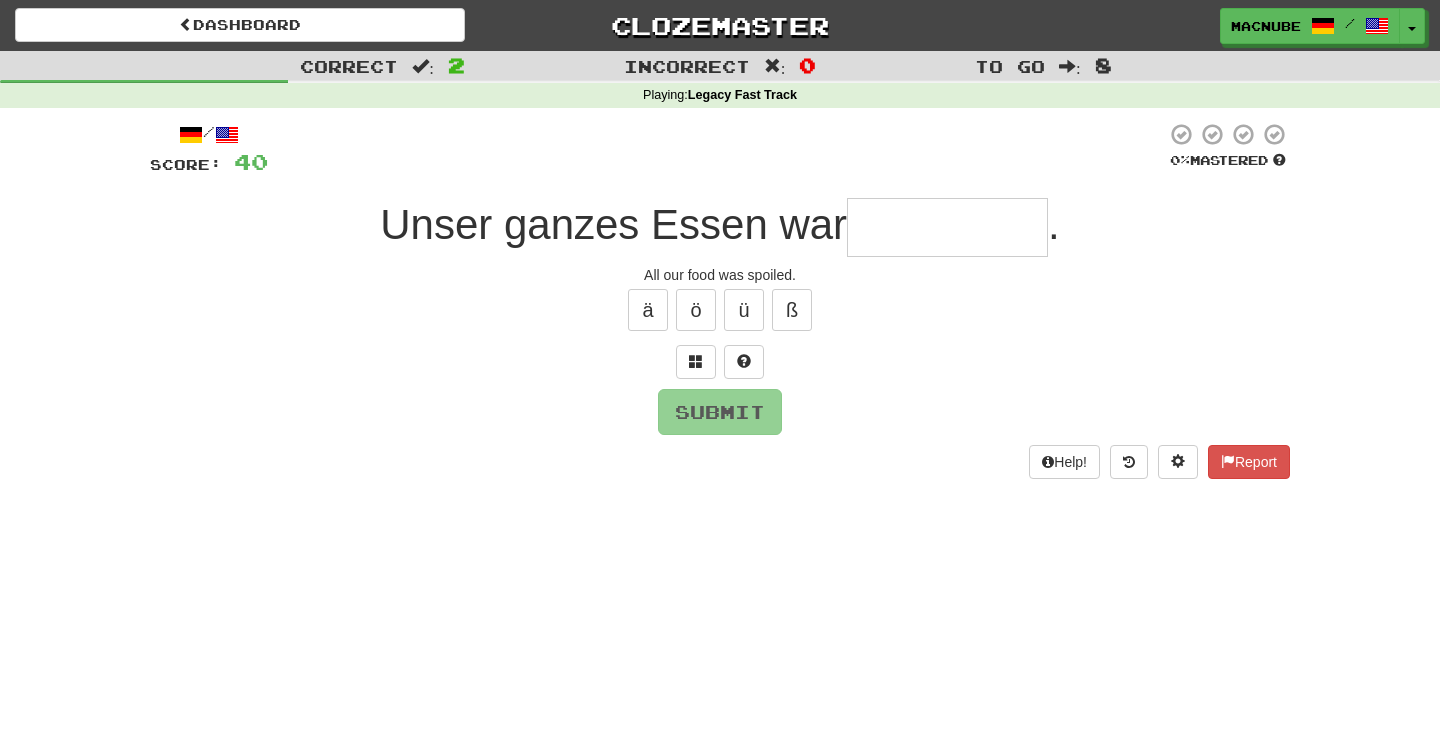 type on "*" 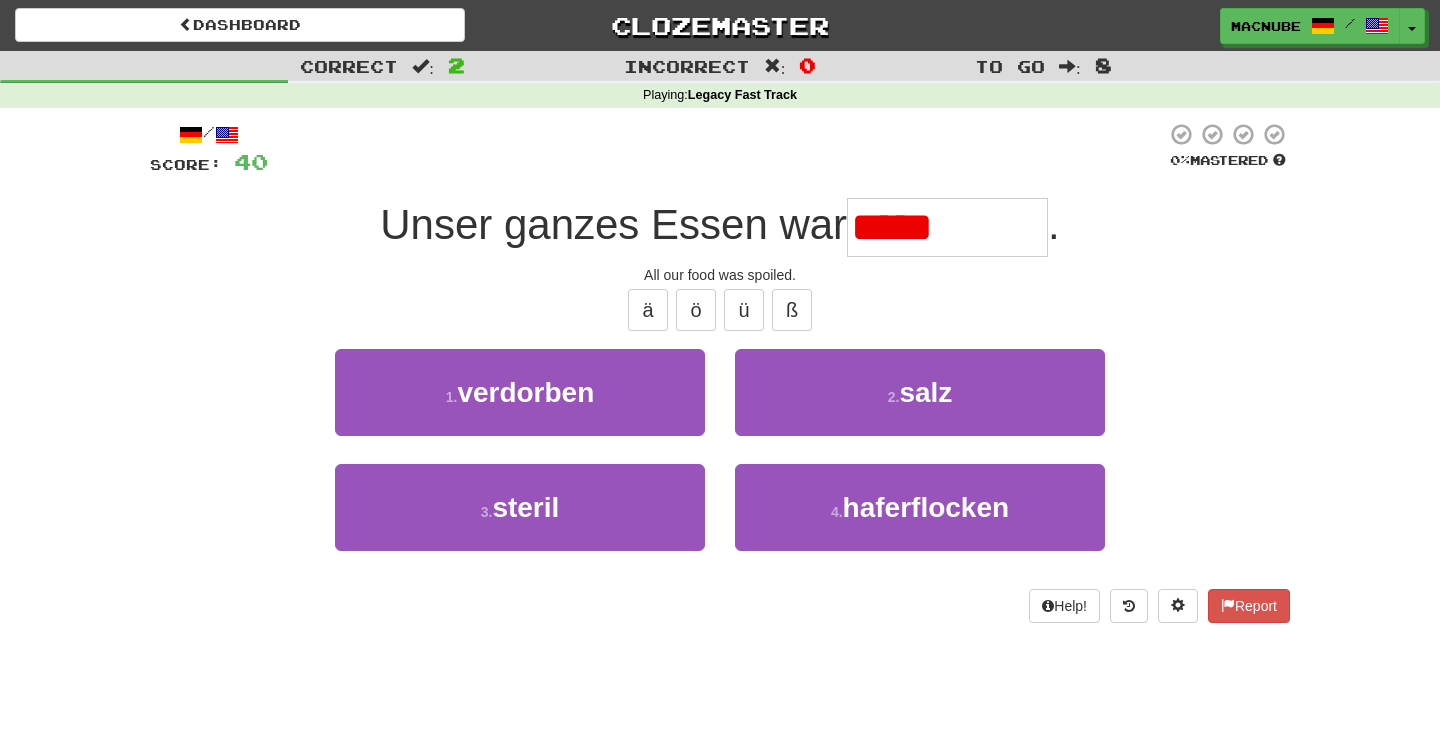 type on "******" 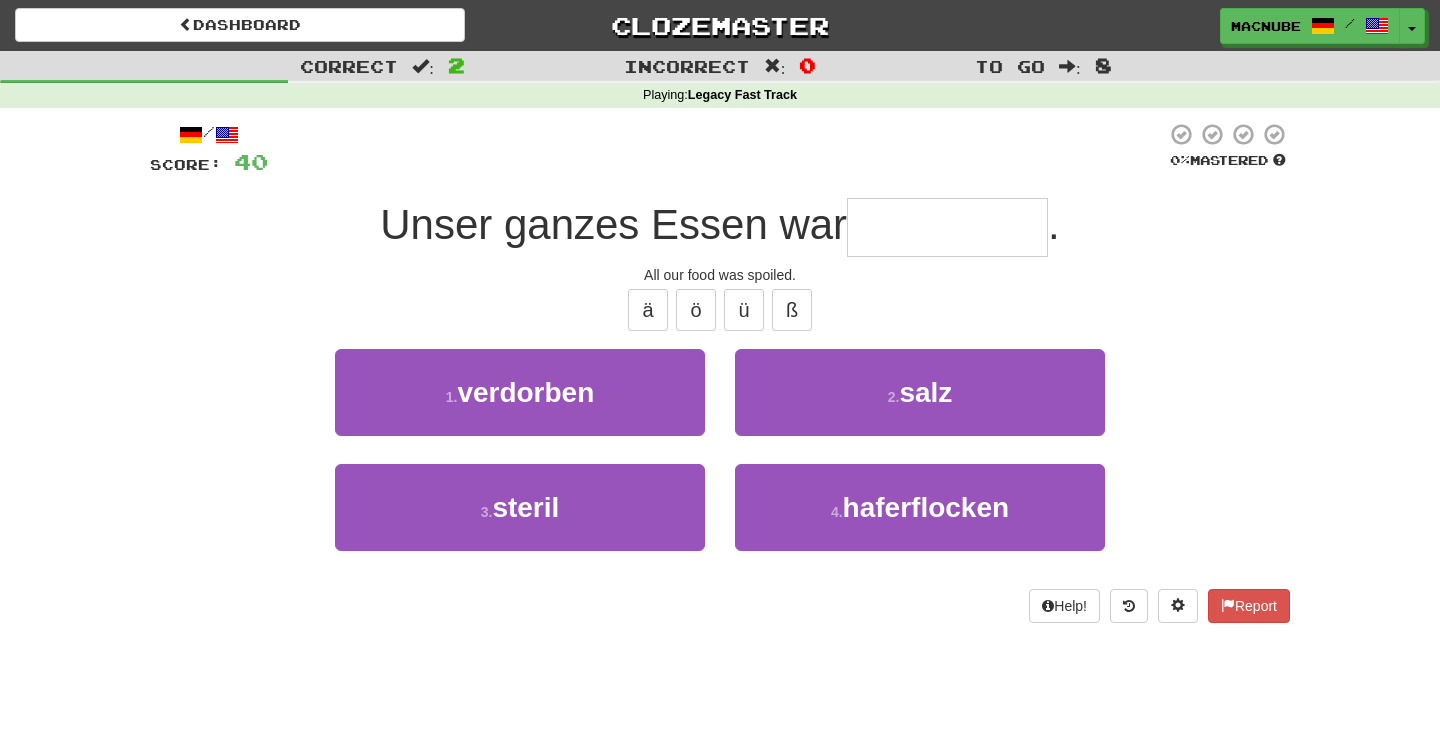 type on "*" 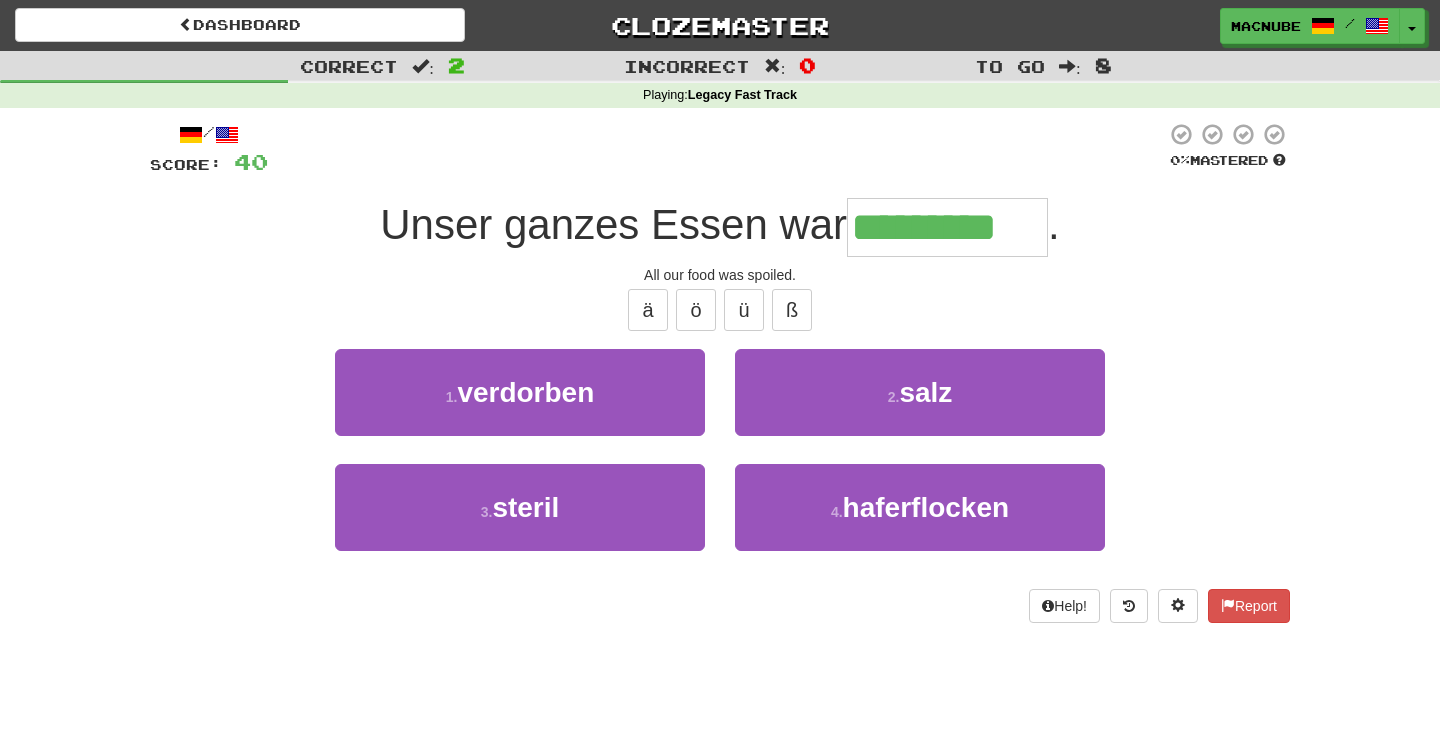 type on "*********" 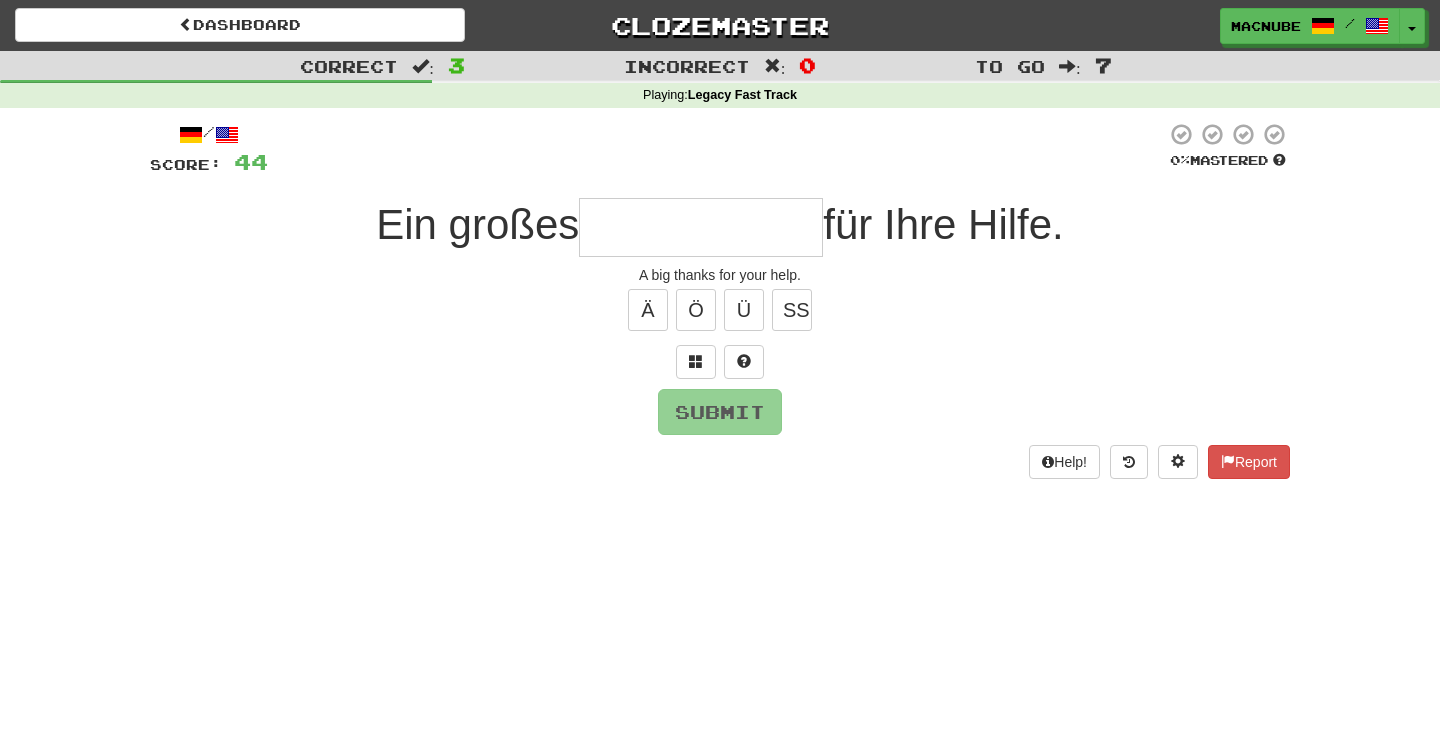 type on "*" 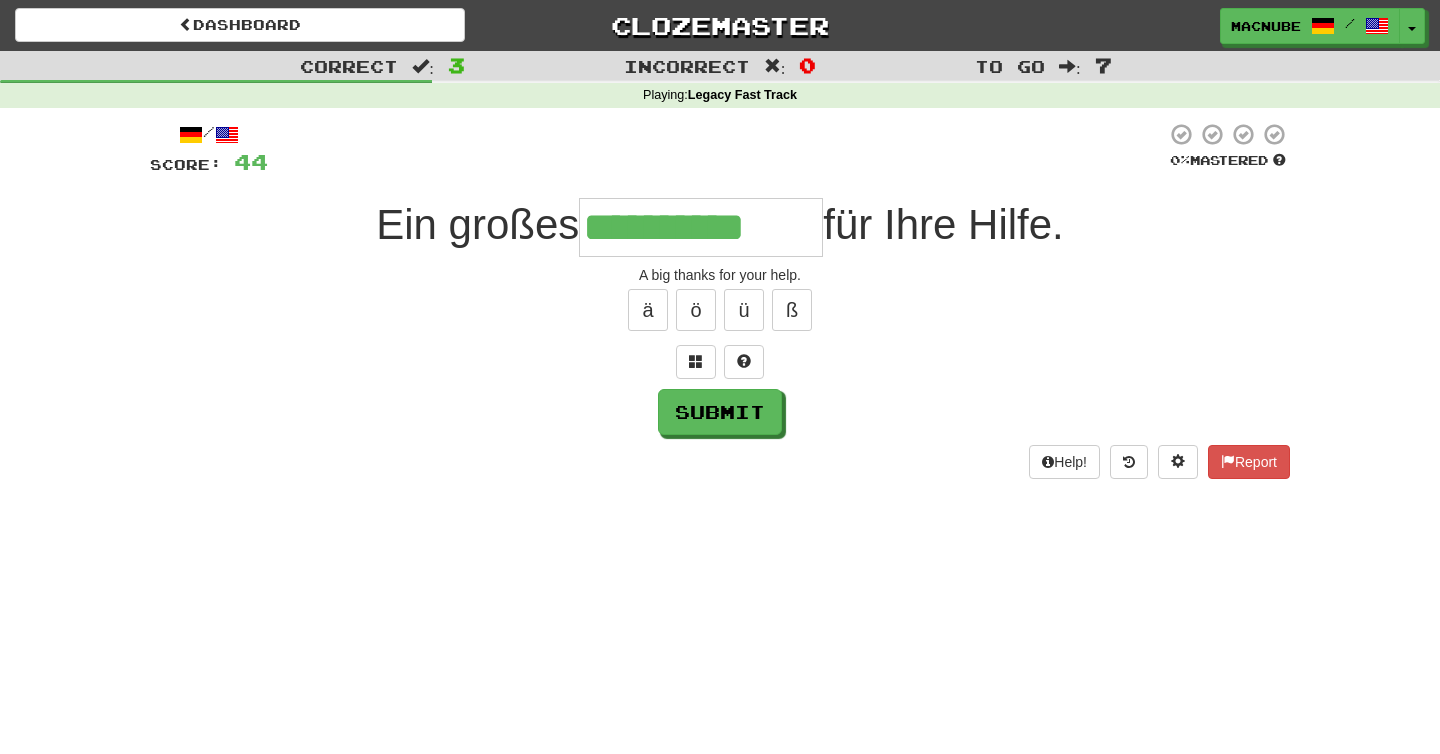 type on "**********" 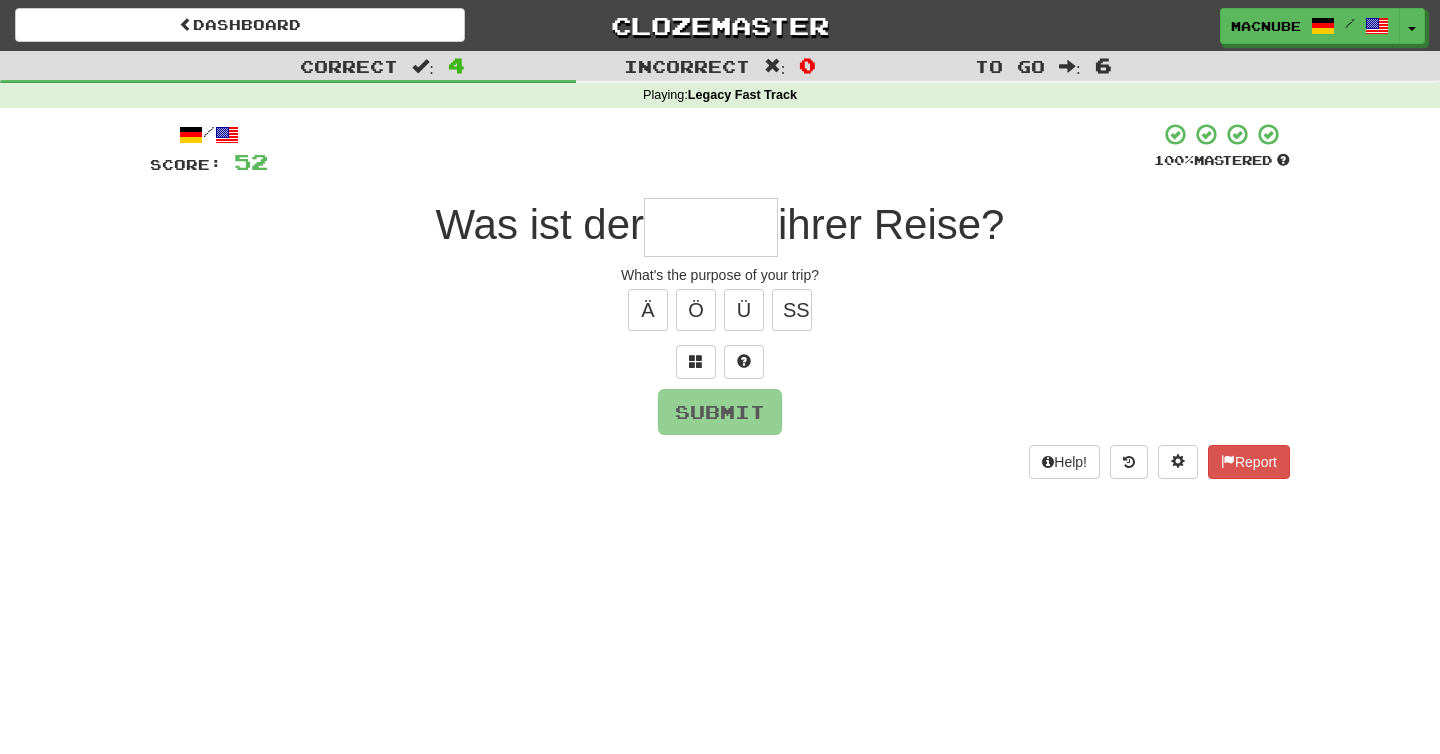 type on "*" 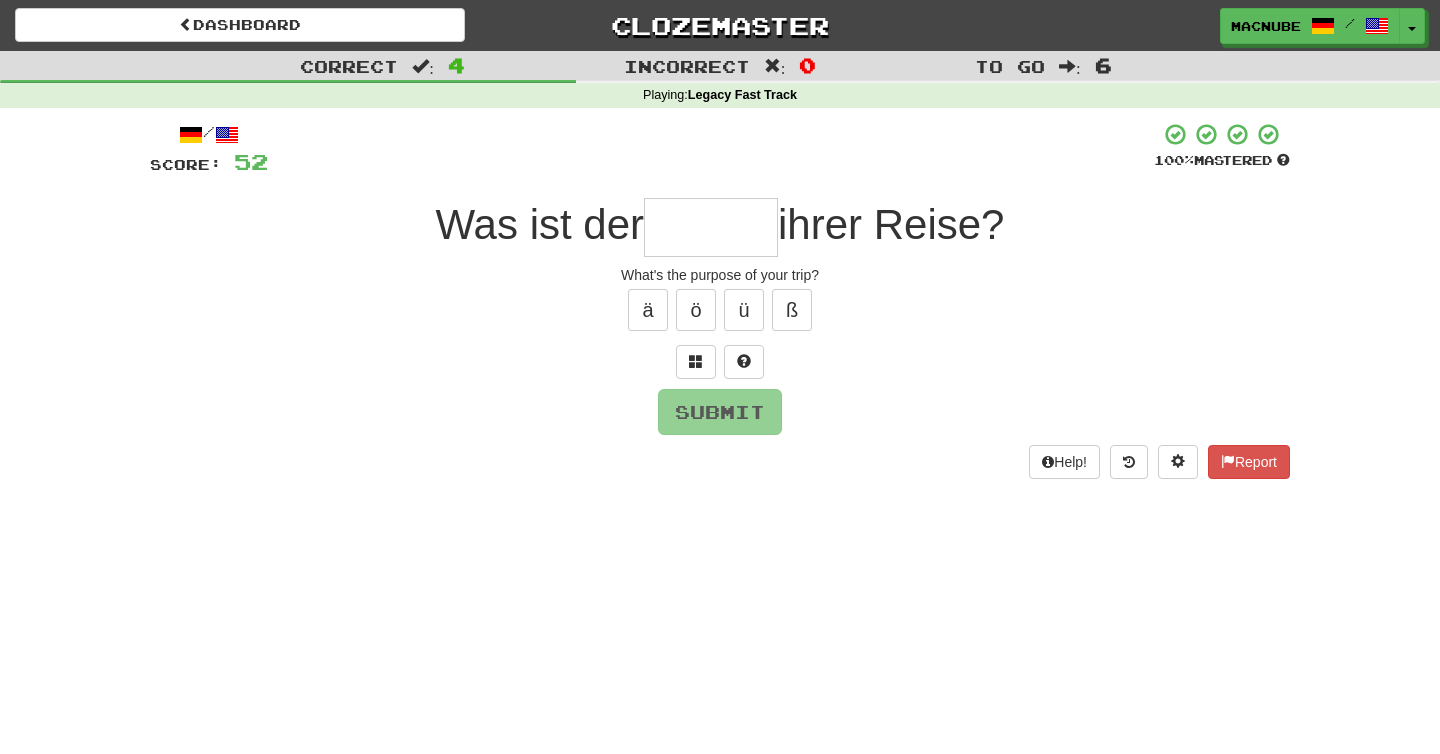 type on "*" 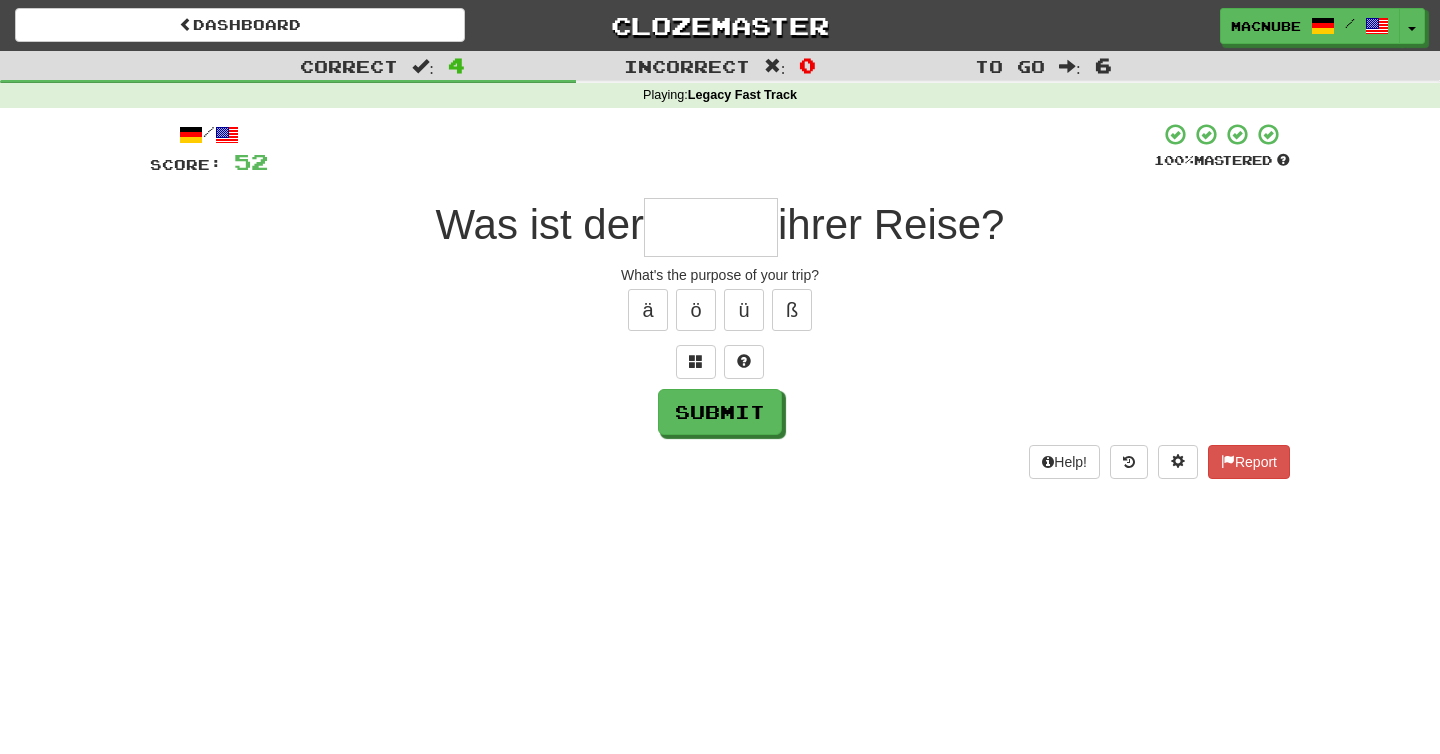 type on "*" 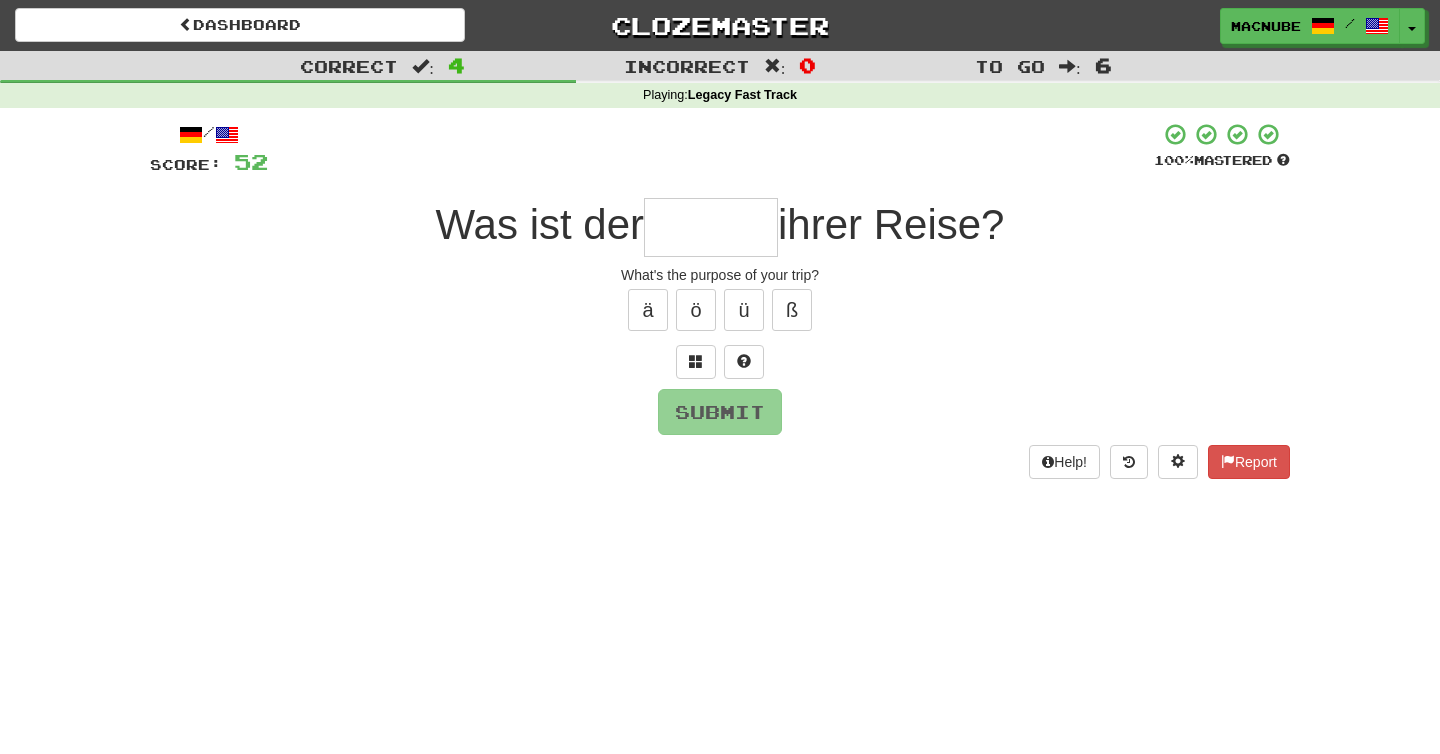 type on "*" 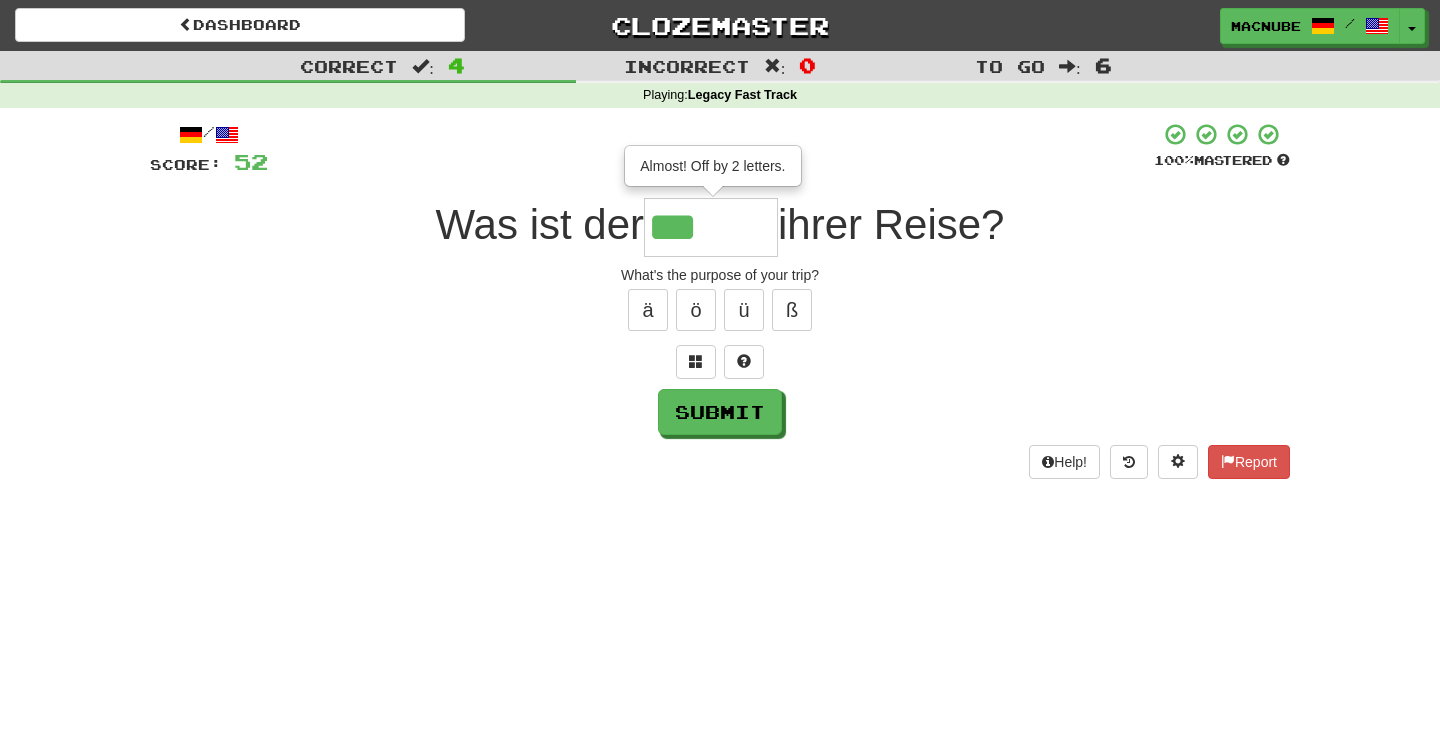 type on "*****" 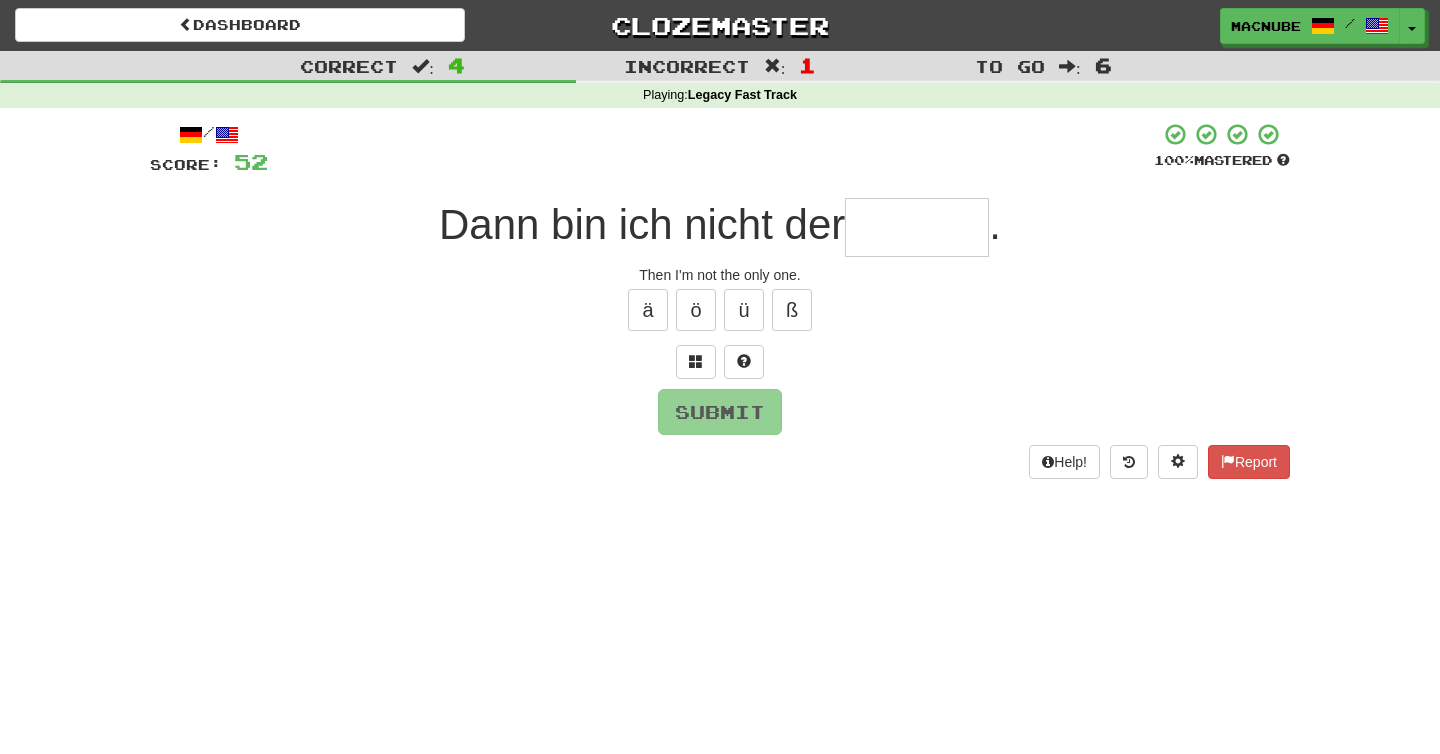 type on "*" 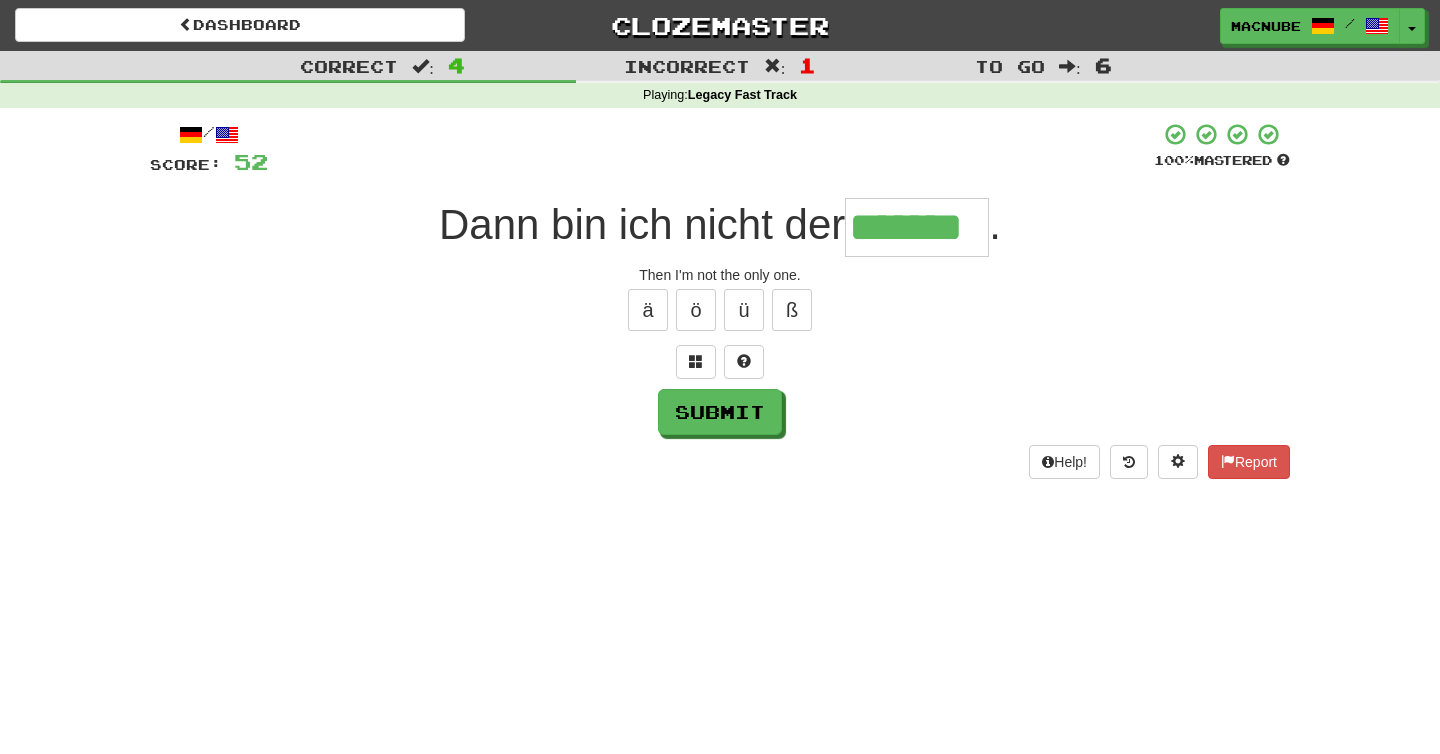 type on "*******" 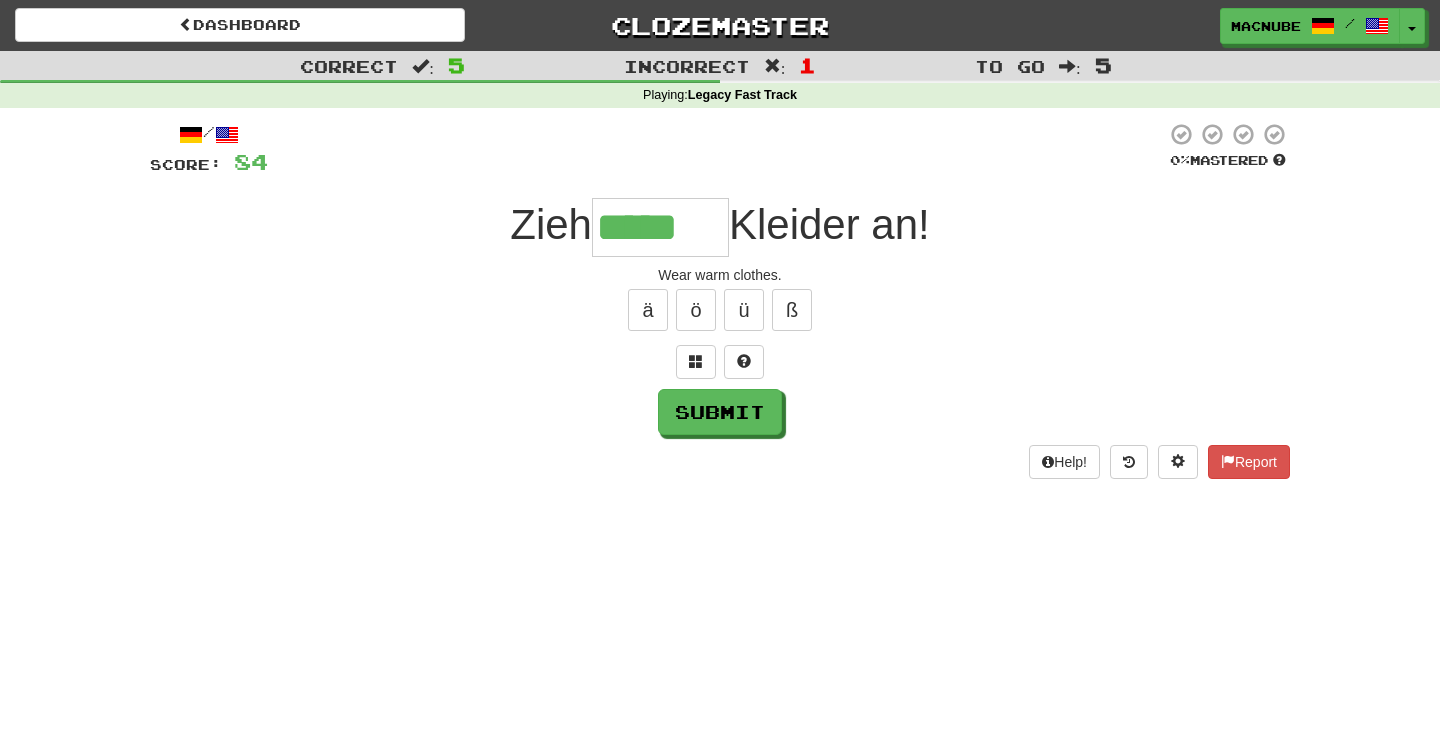 type on "*****" 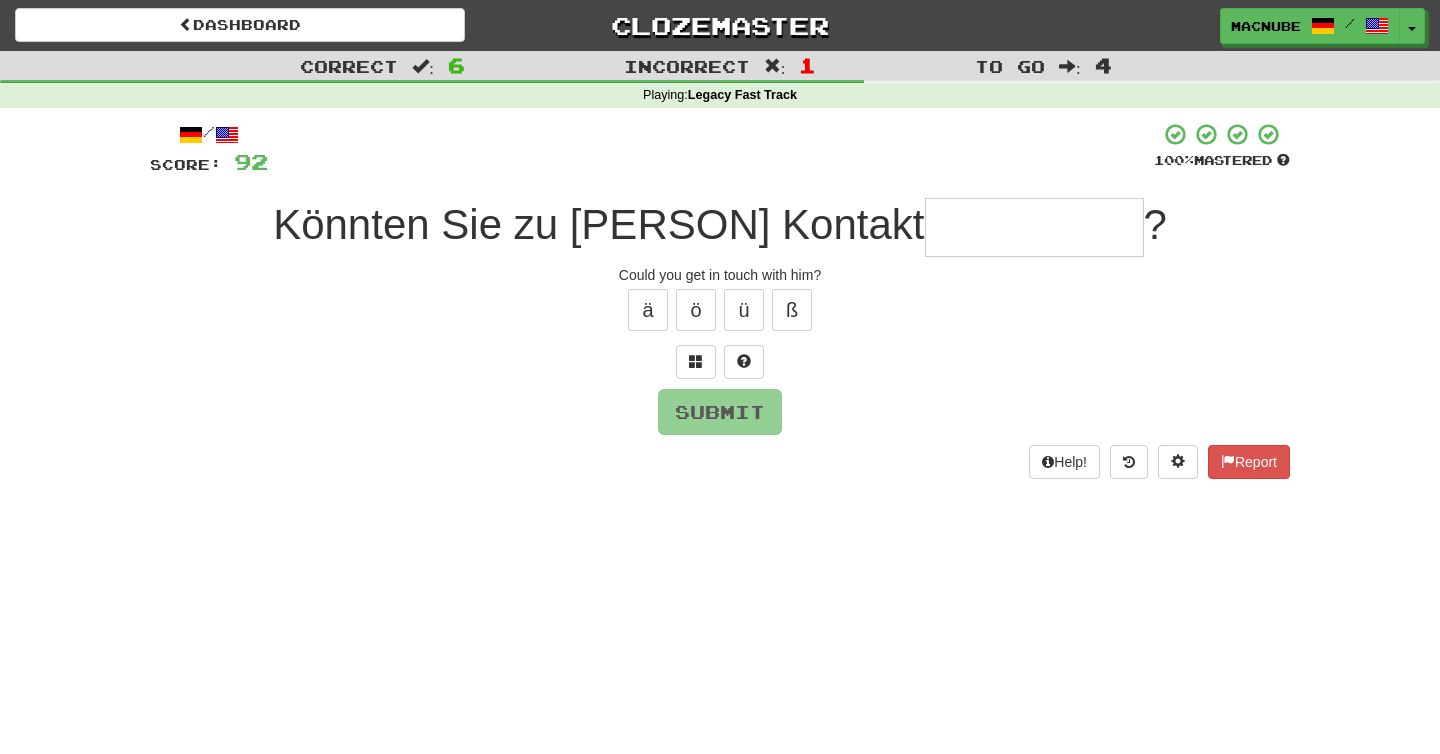 type on "*" 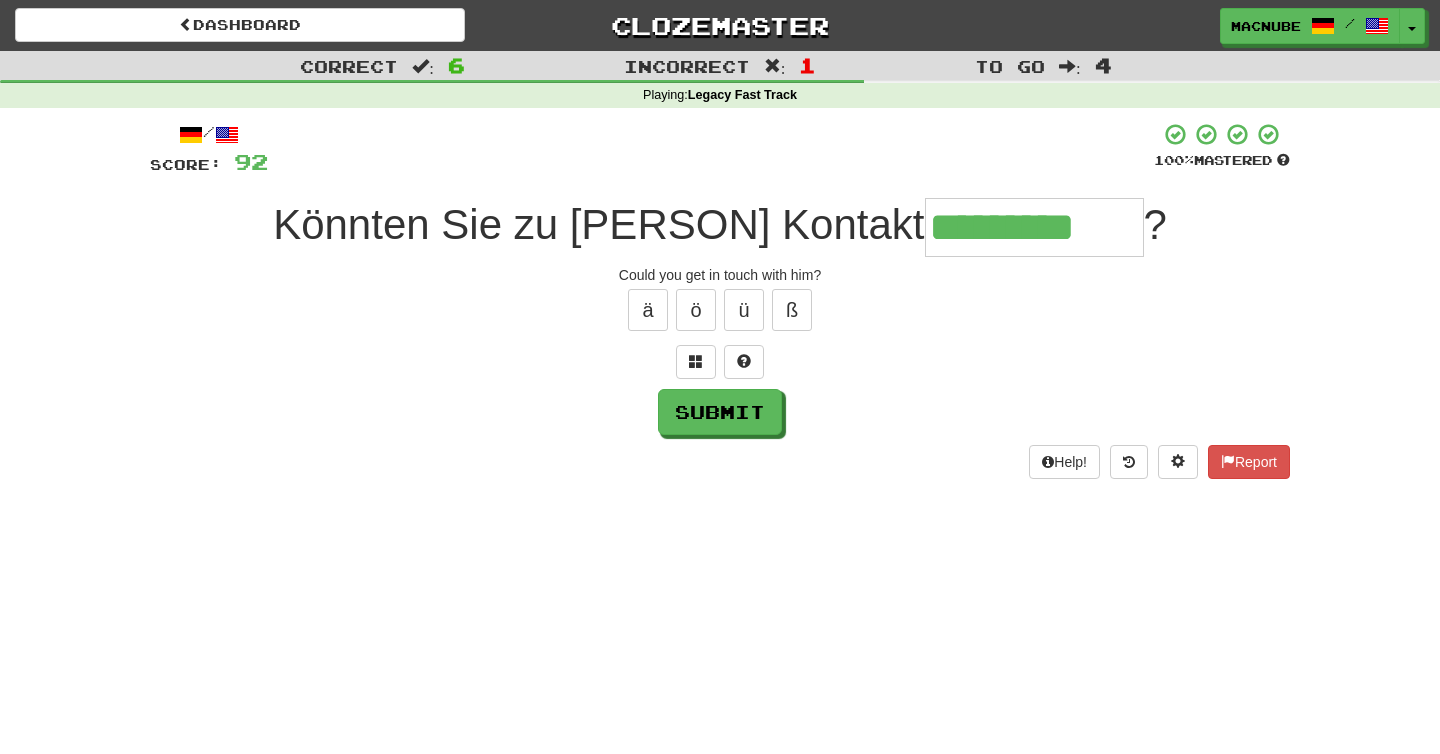 type on "*********" 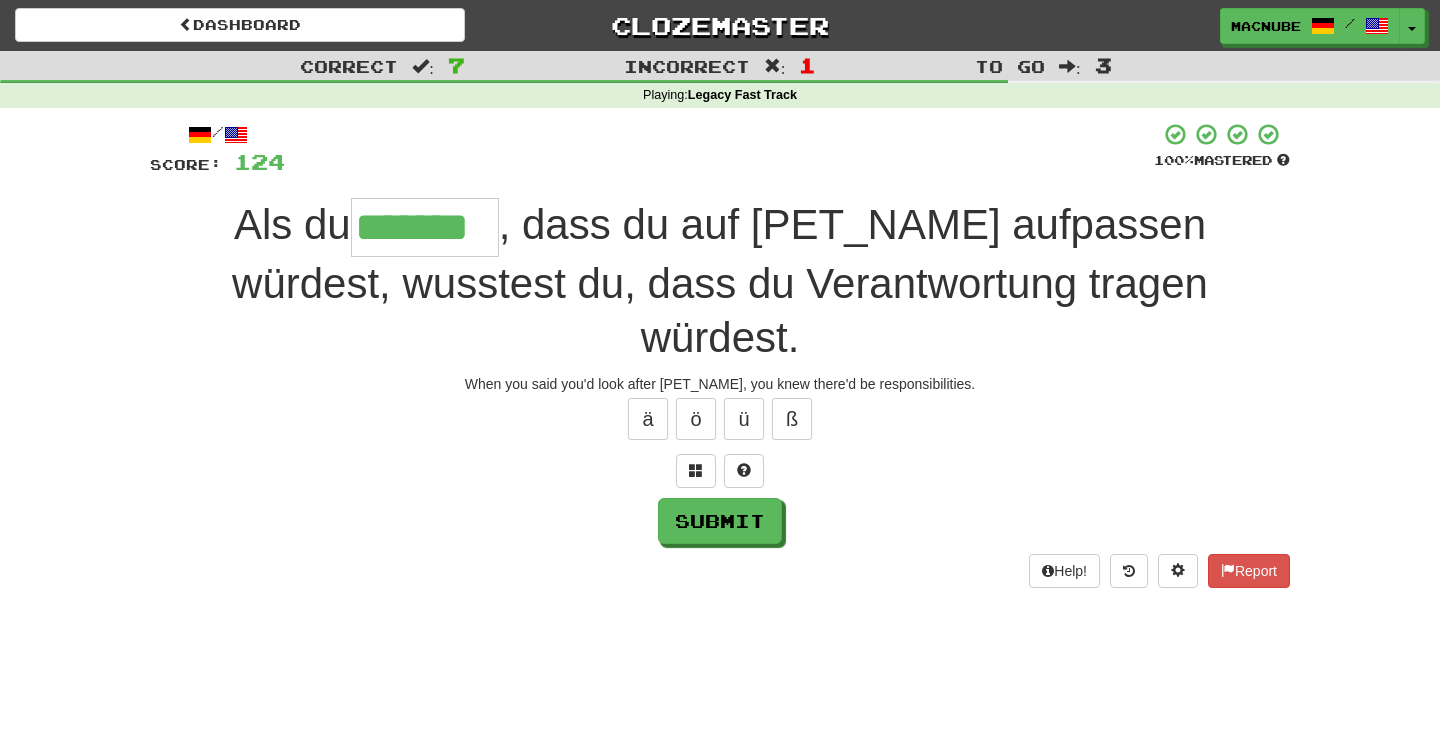 type on "*******" 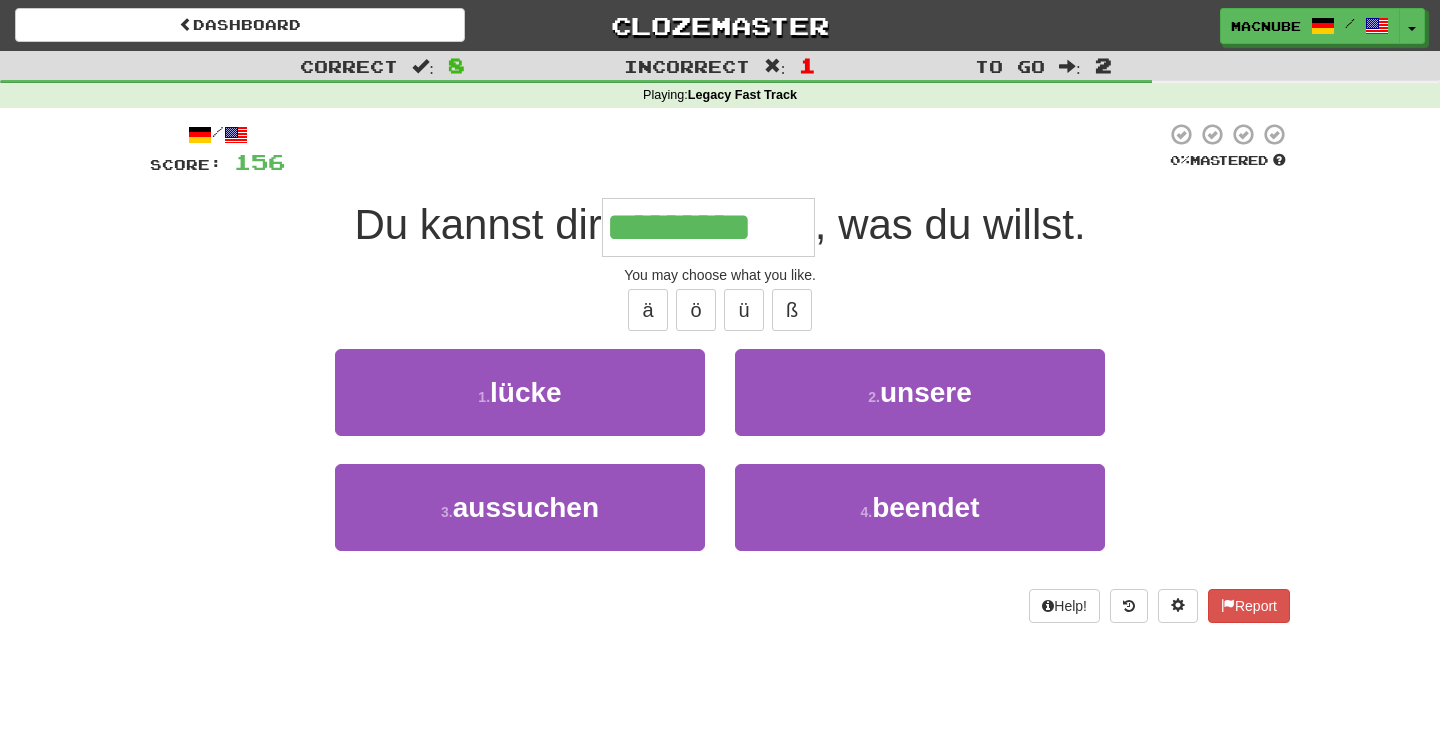 type on "*********" 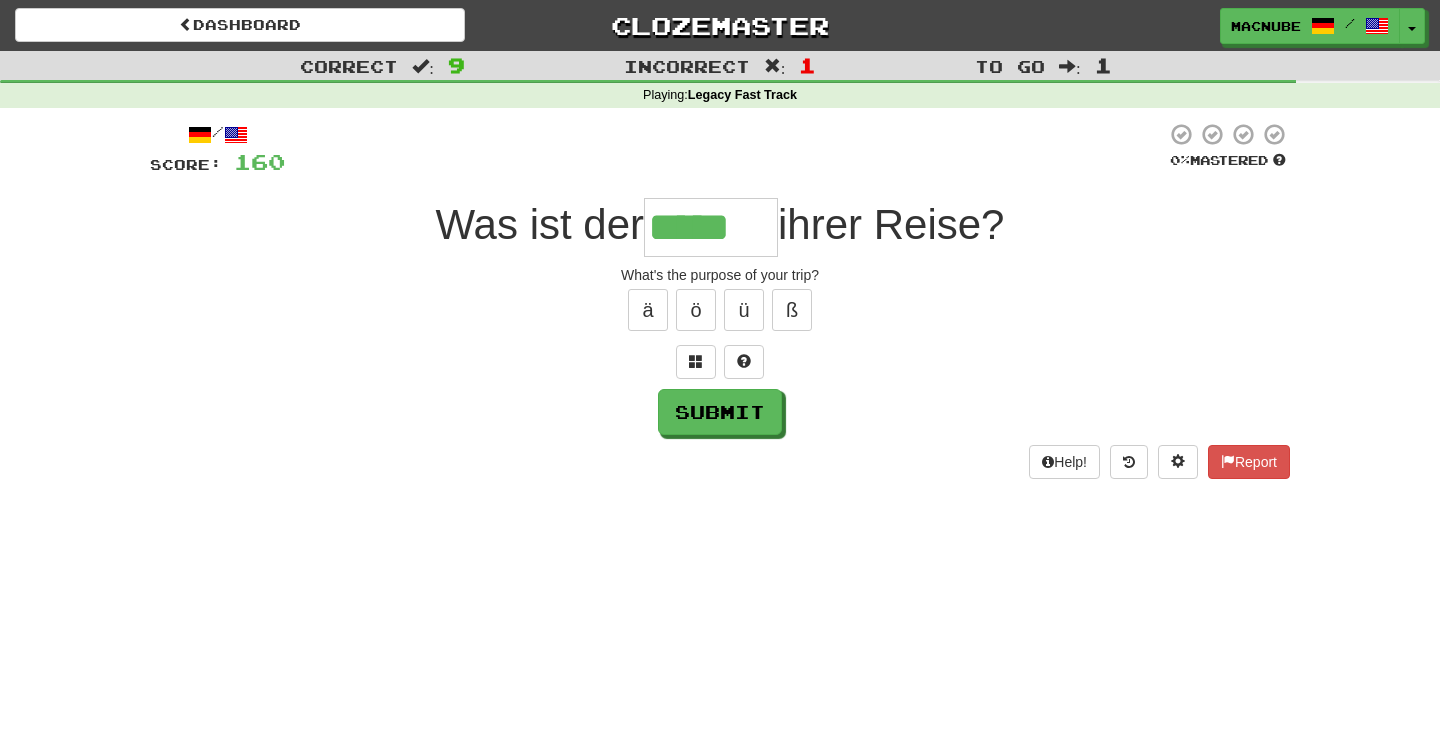 type on "*****" 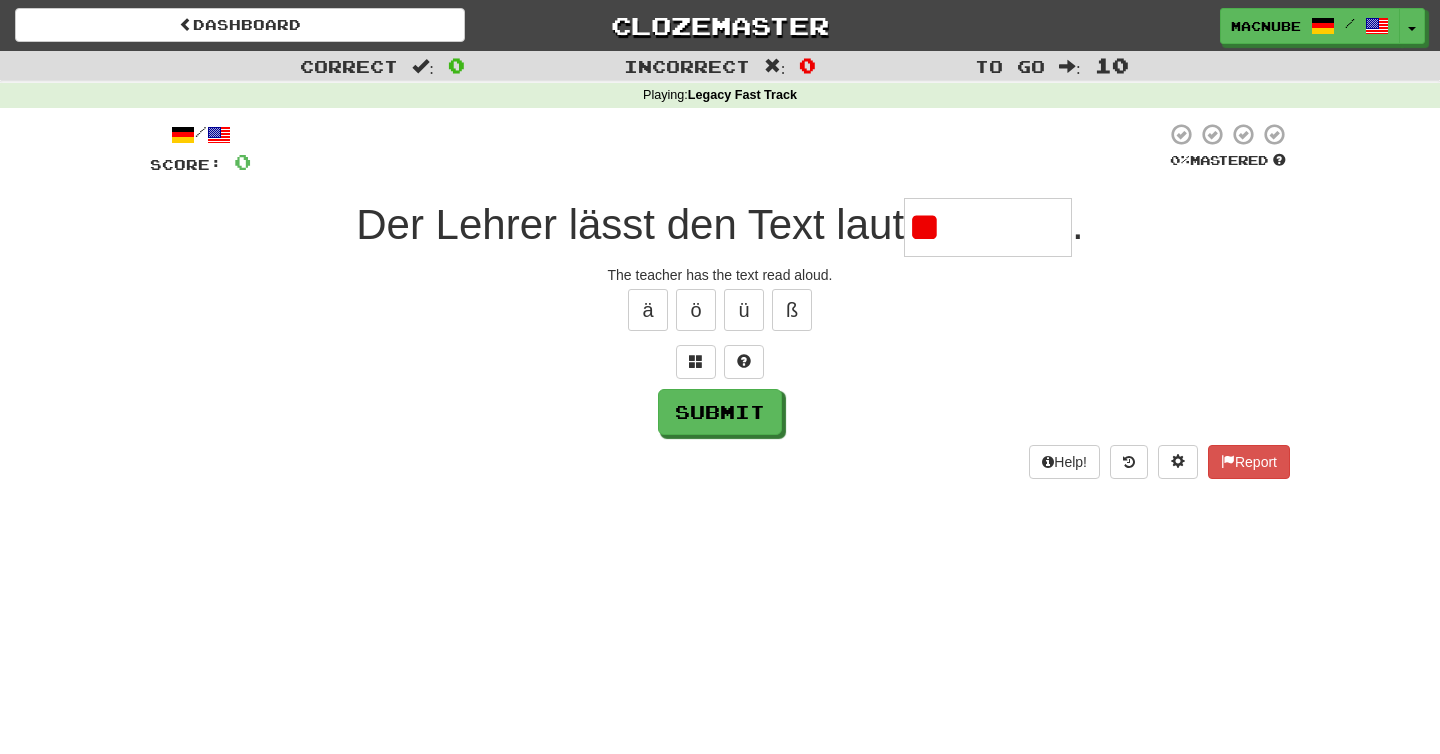 type on "*" 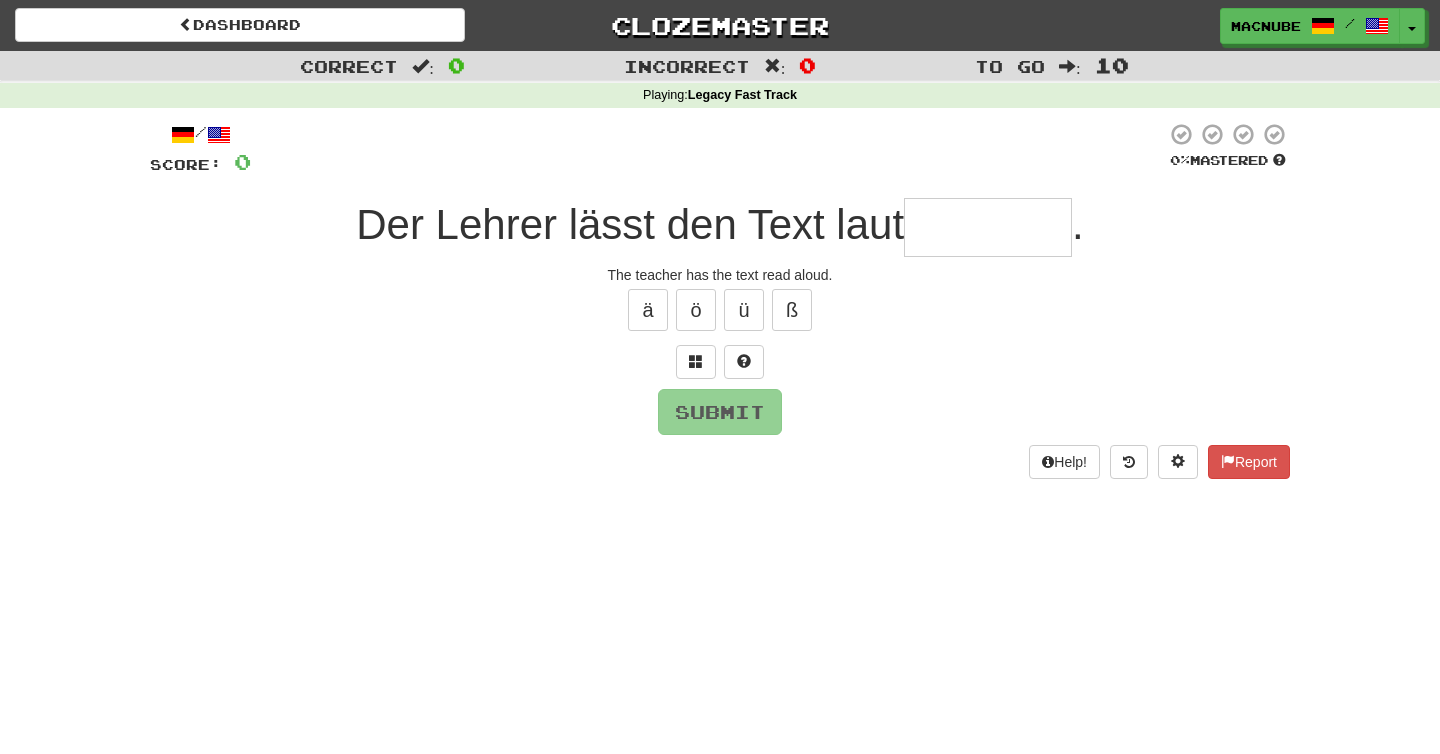 type on "*" 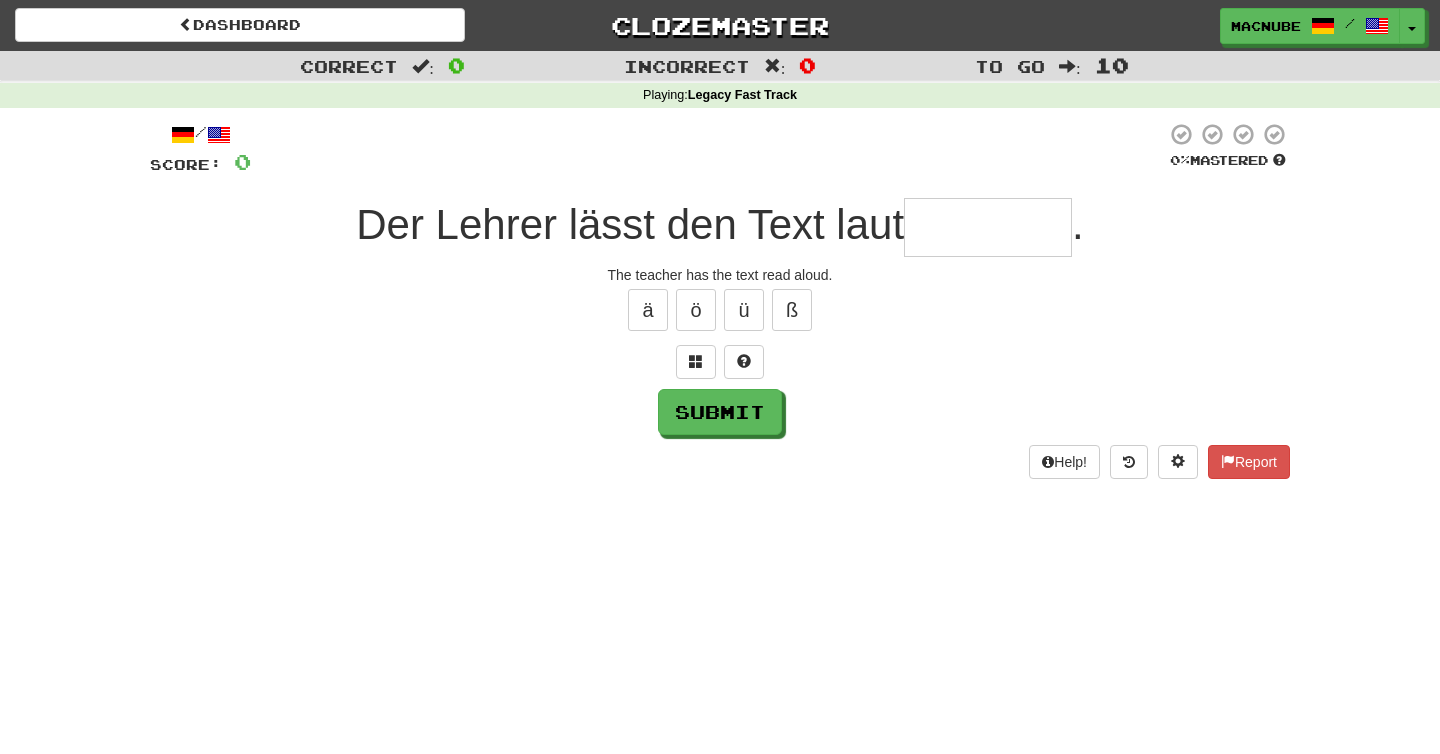 type on "*" 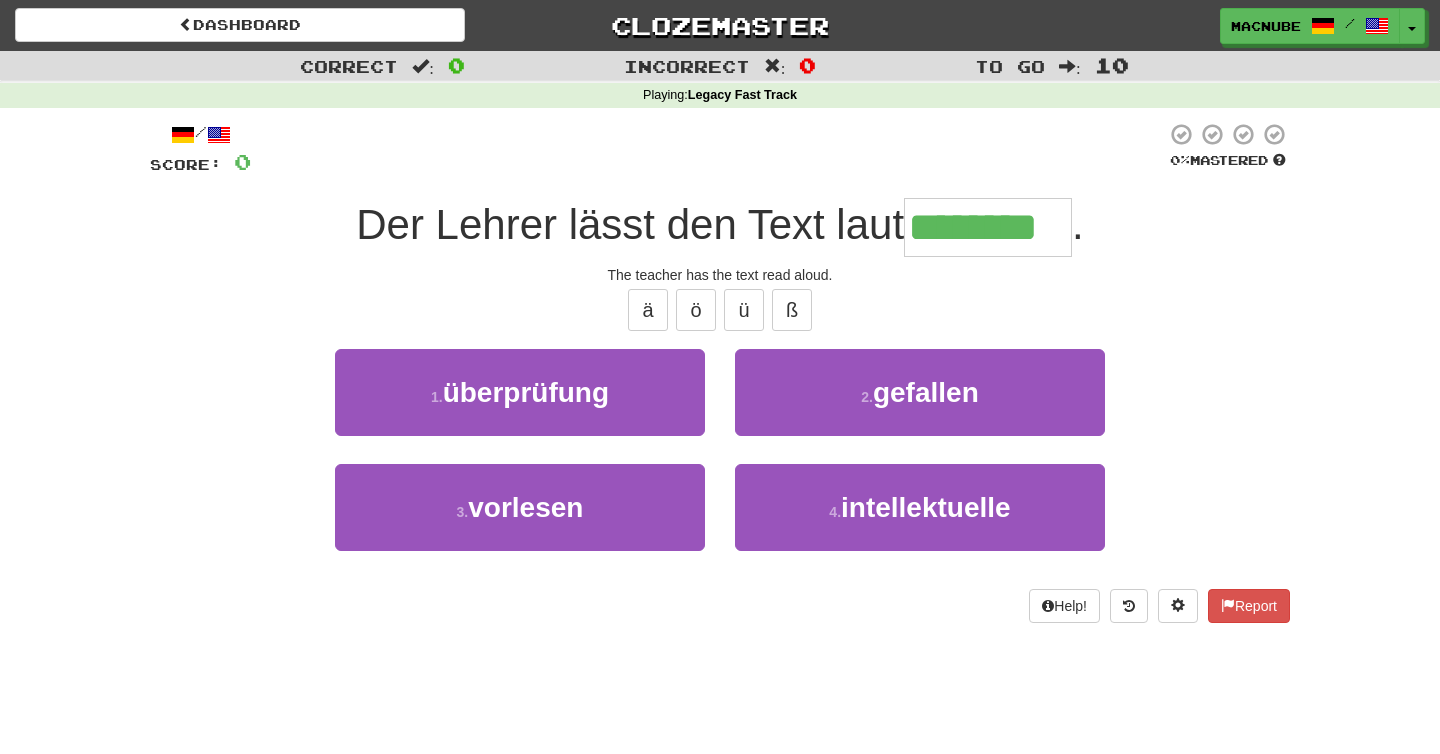 type on "********" 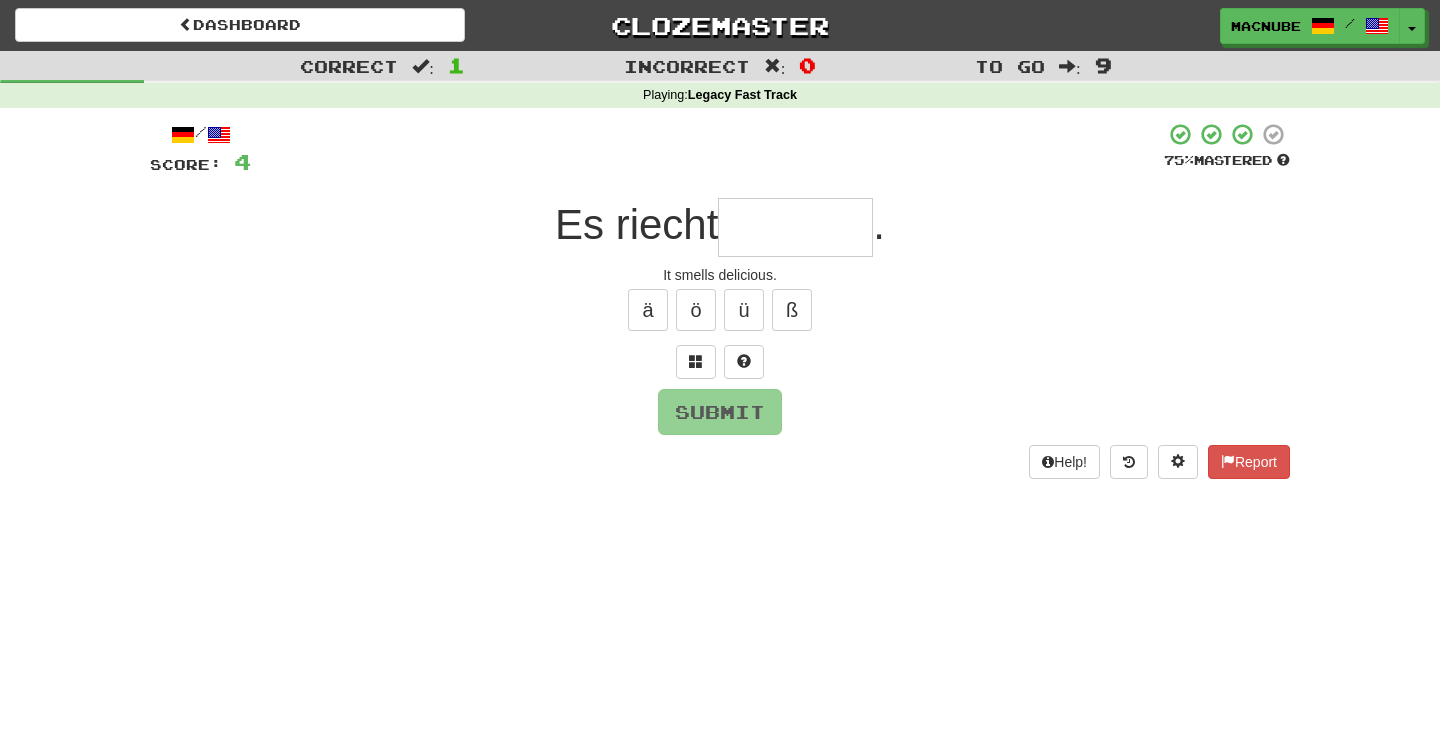 type on "*" 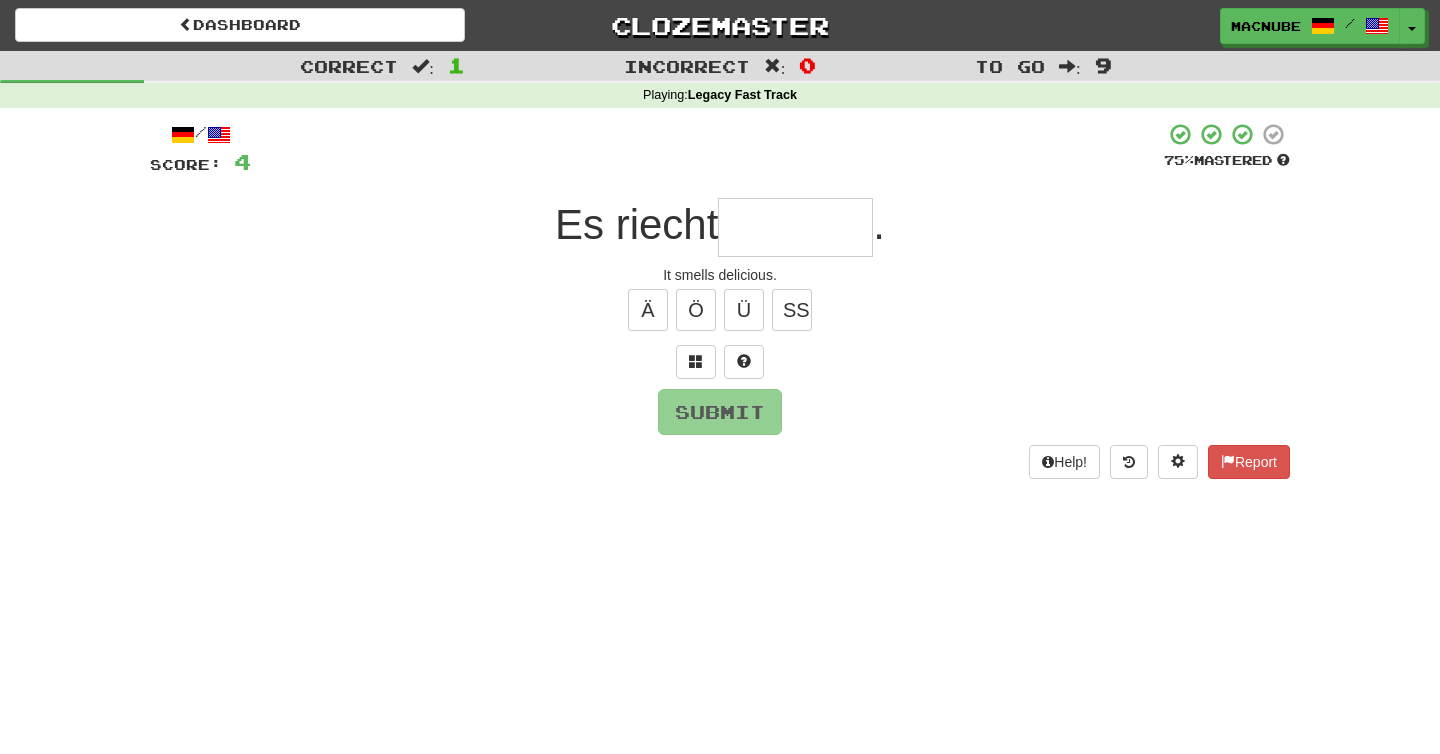 type on "*" 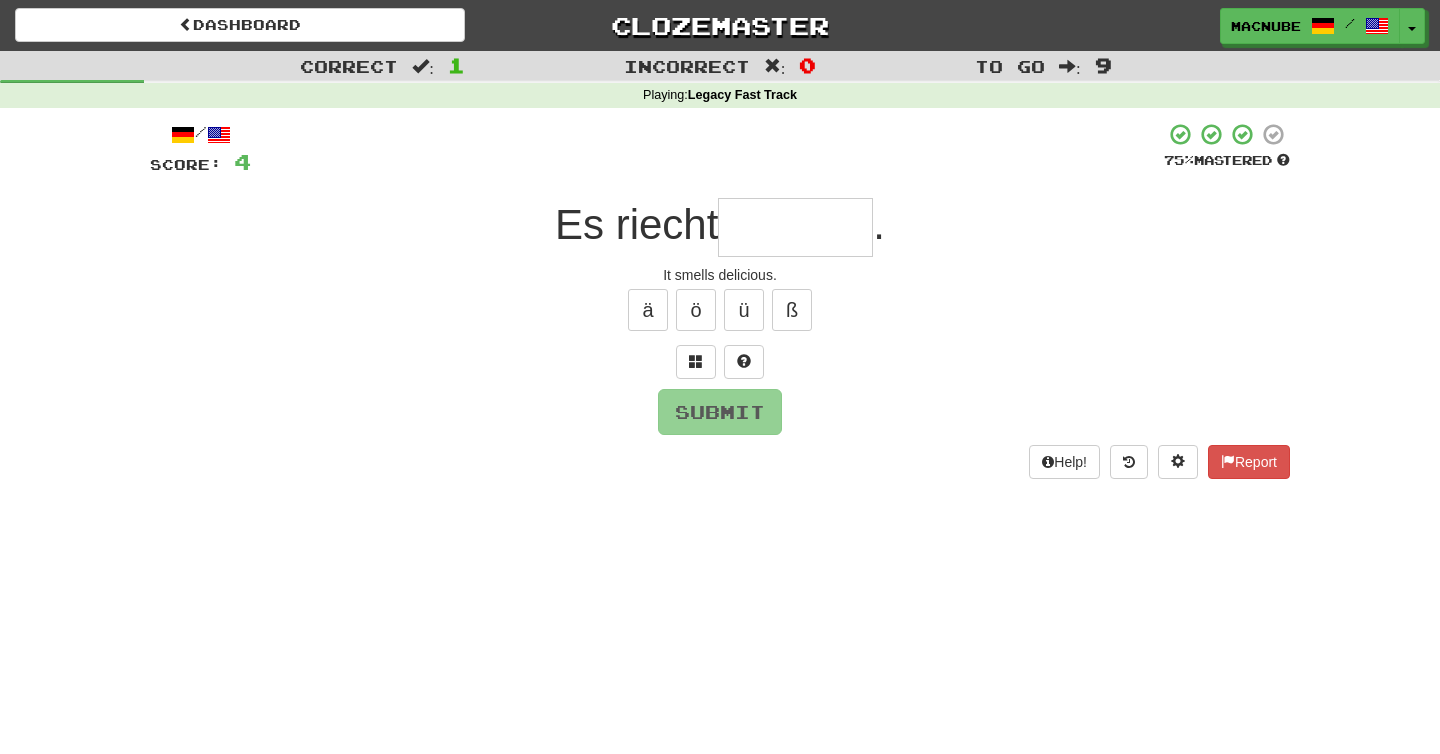 type on "*" 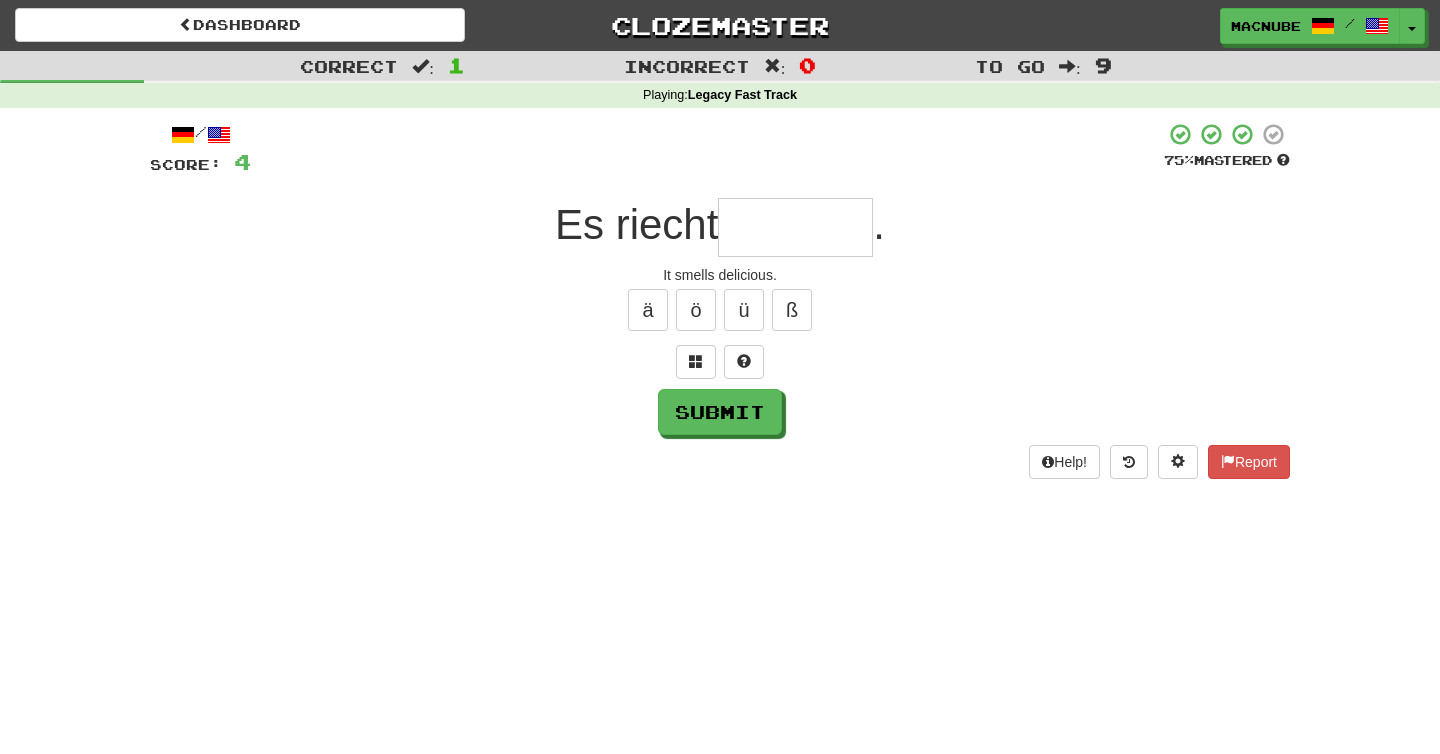 type on "*" 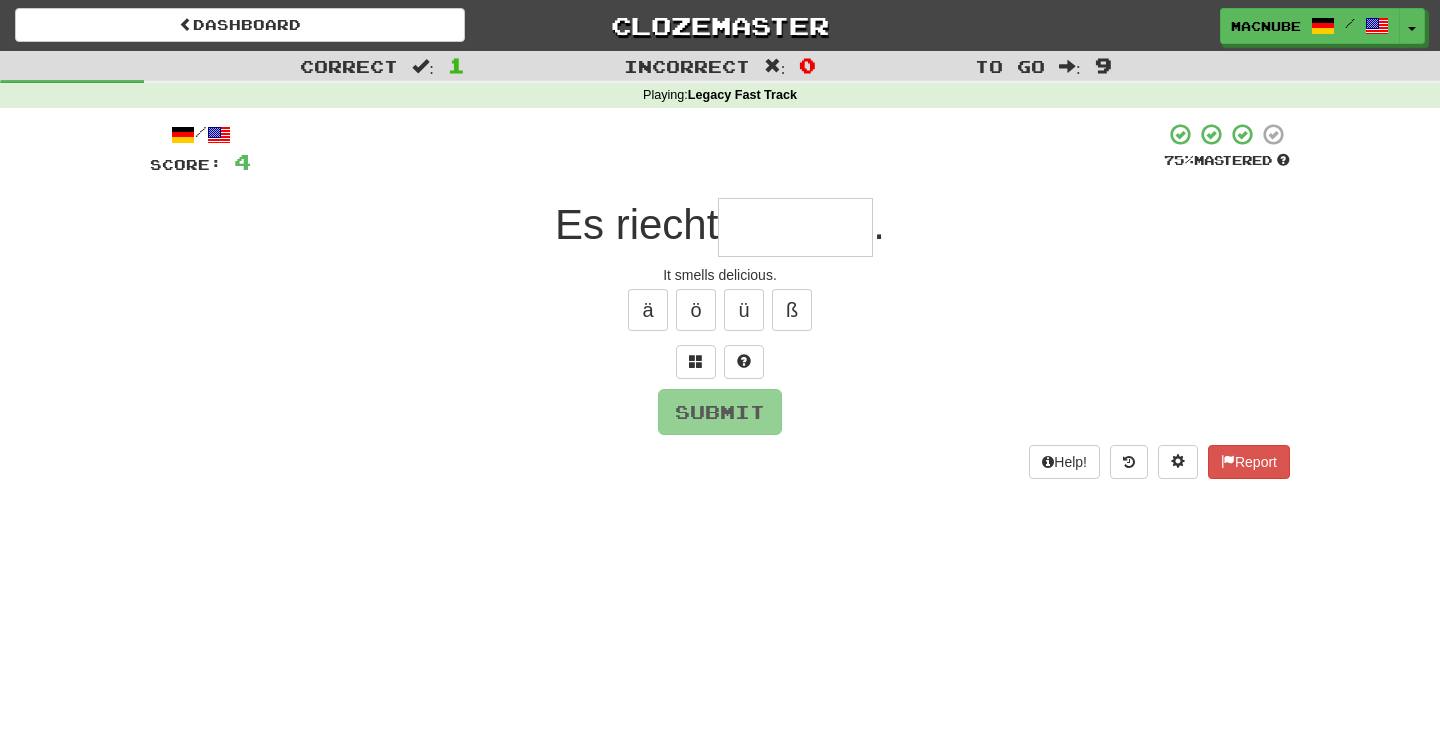 type on "*" 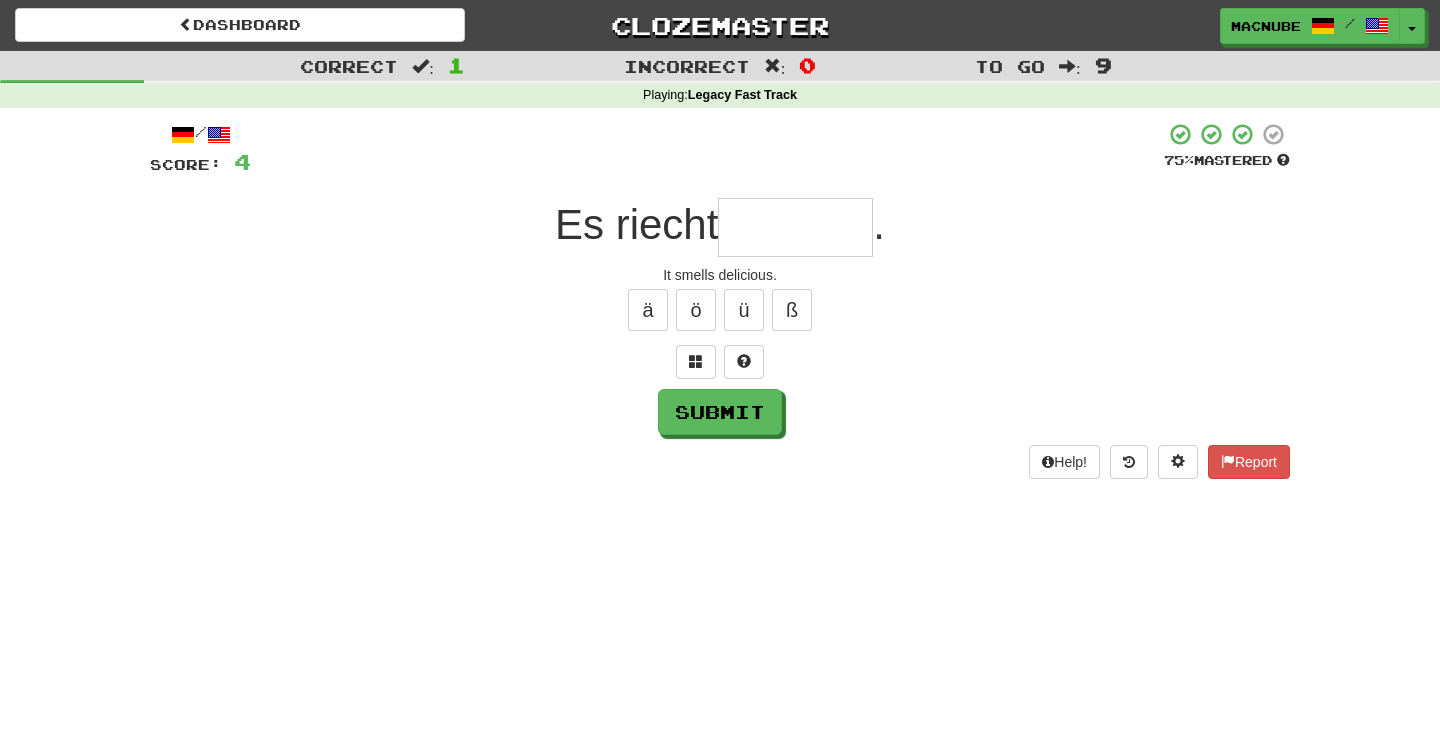type on "*" 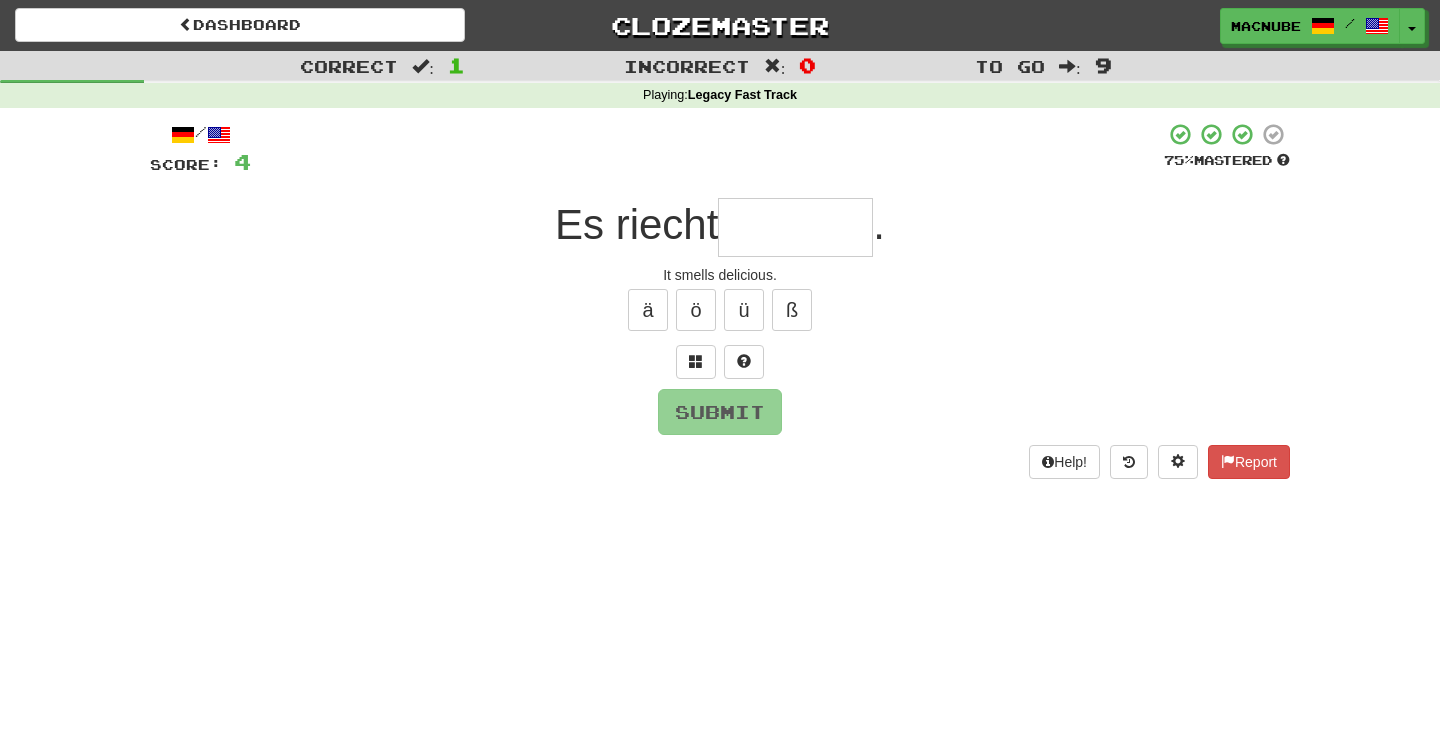 type on "*" 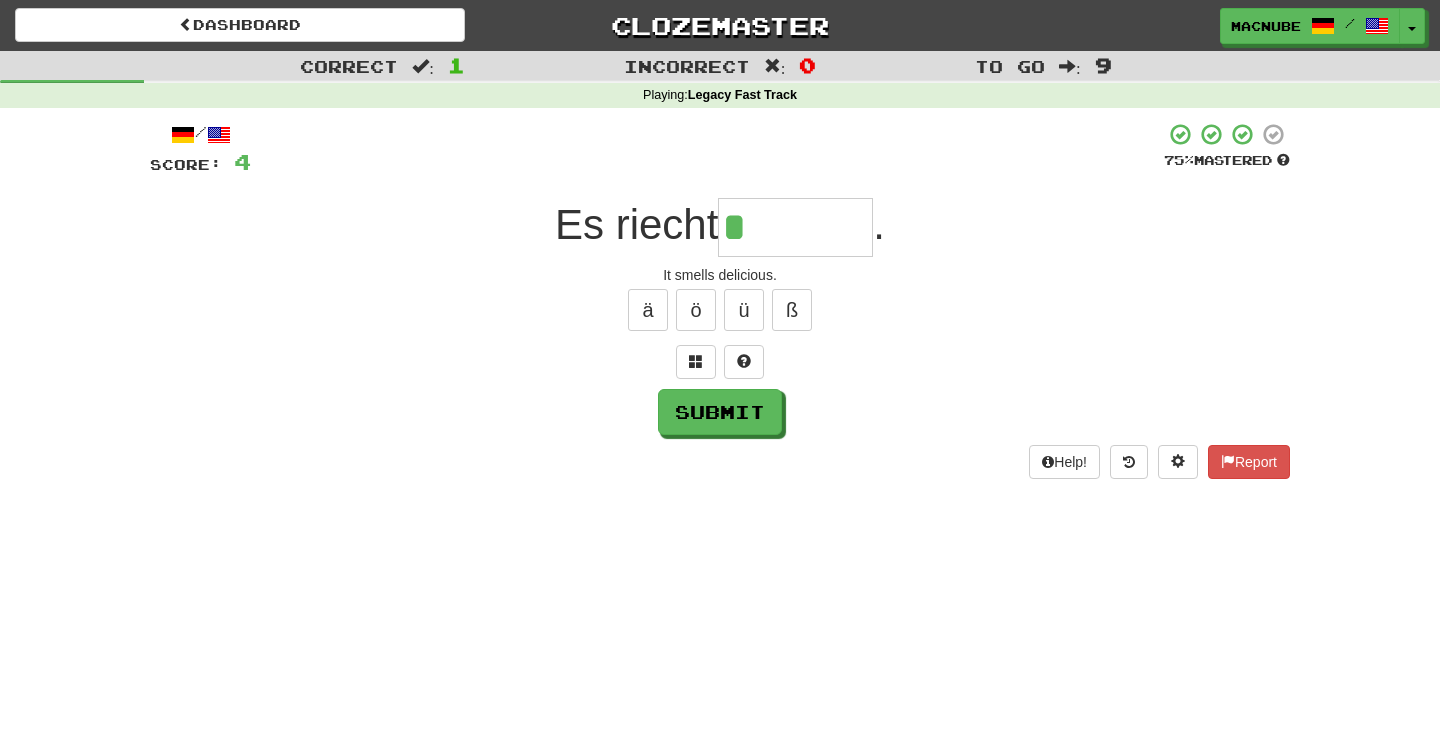 type on "********" 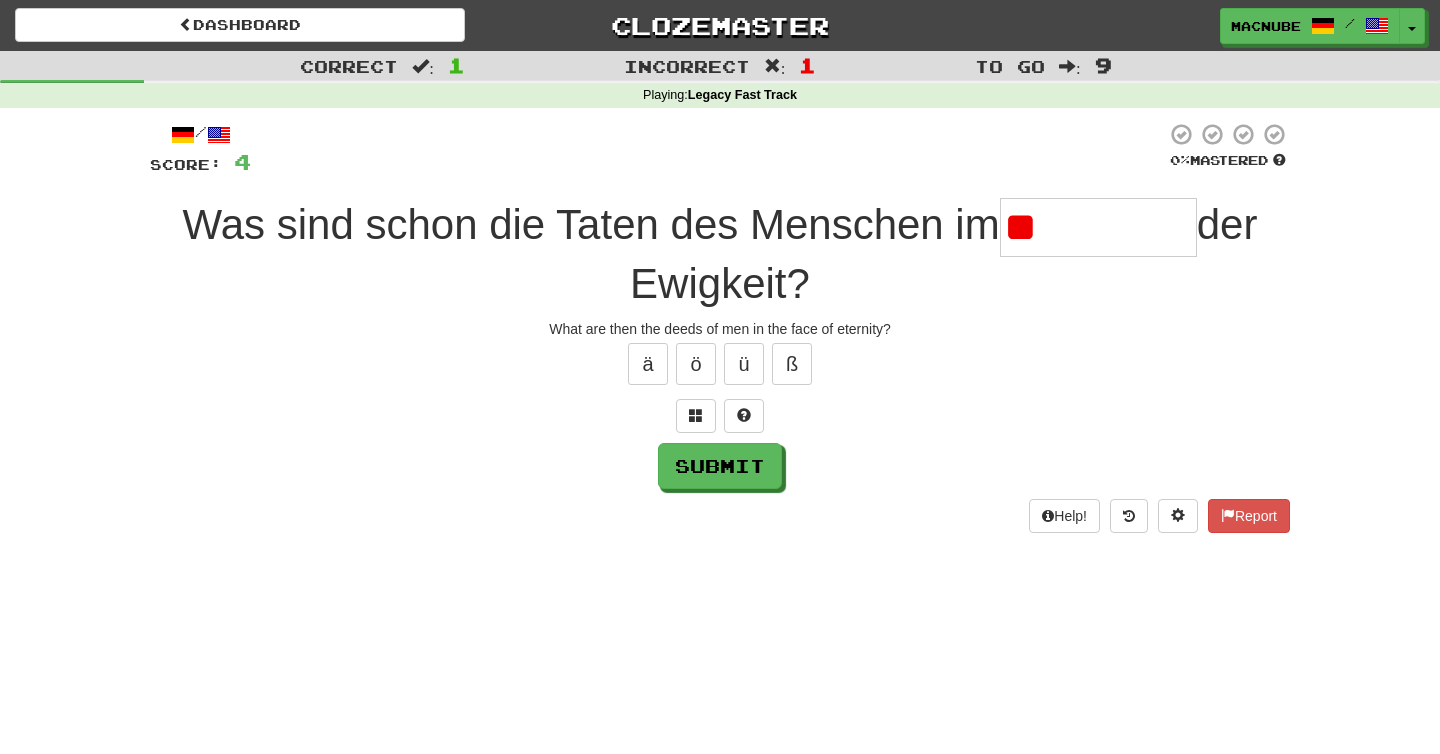 type on "*" 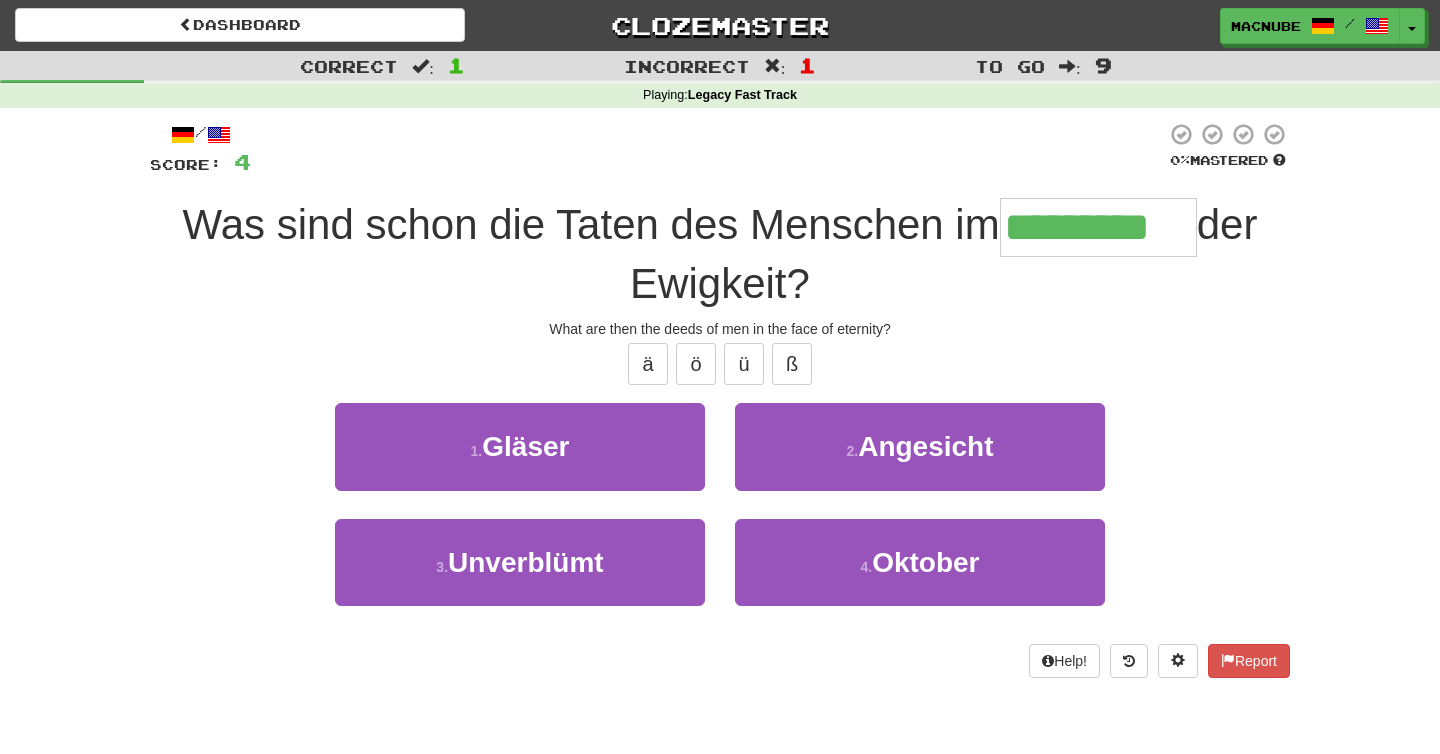 type on "*********" 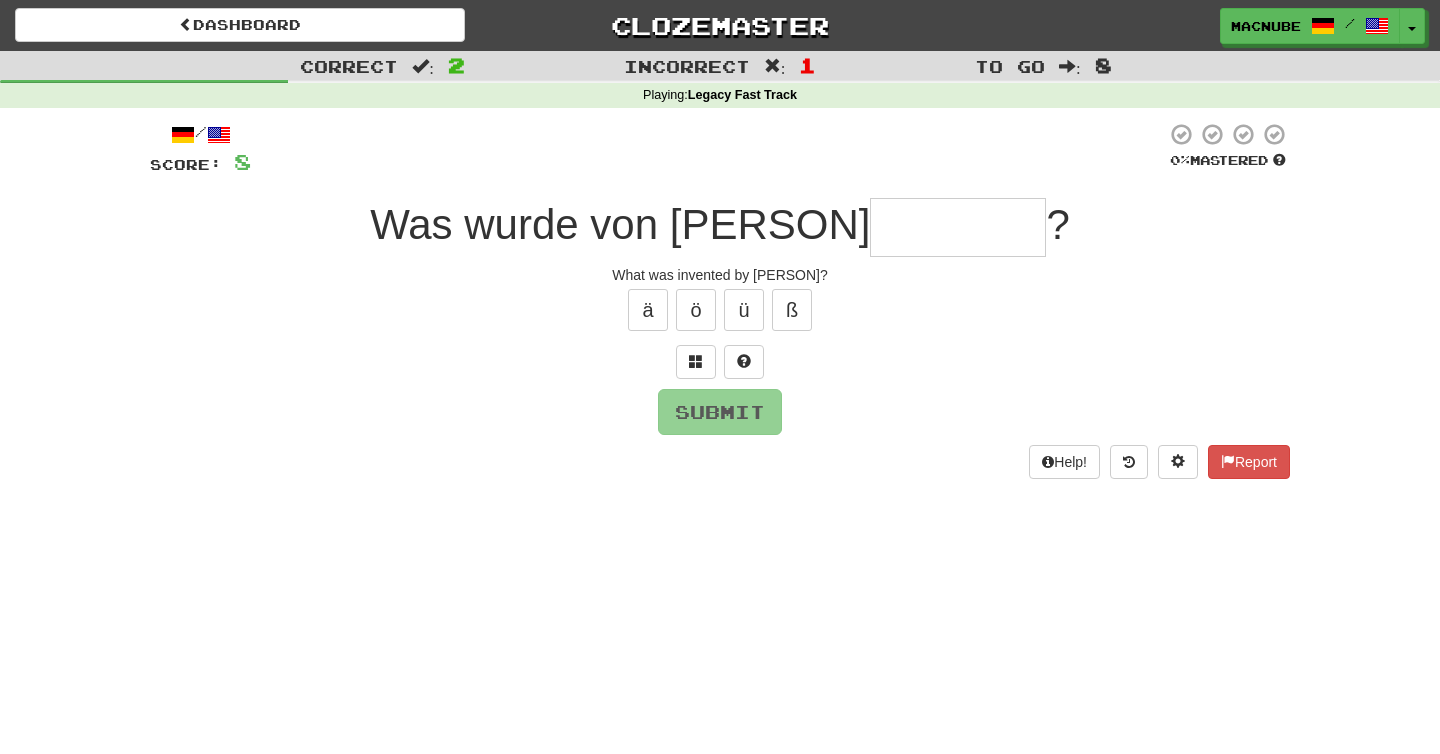 type on "*" 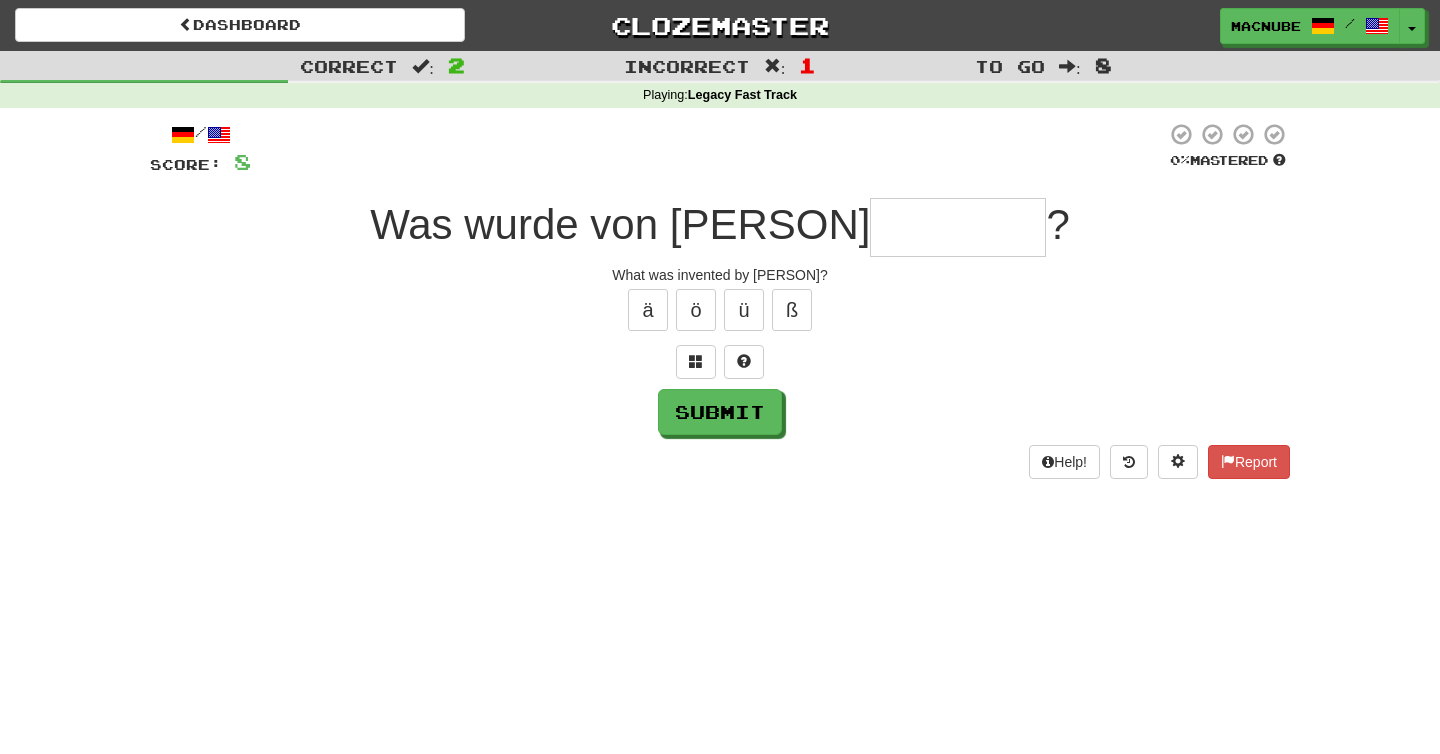 type on "*" 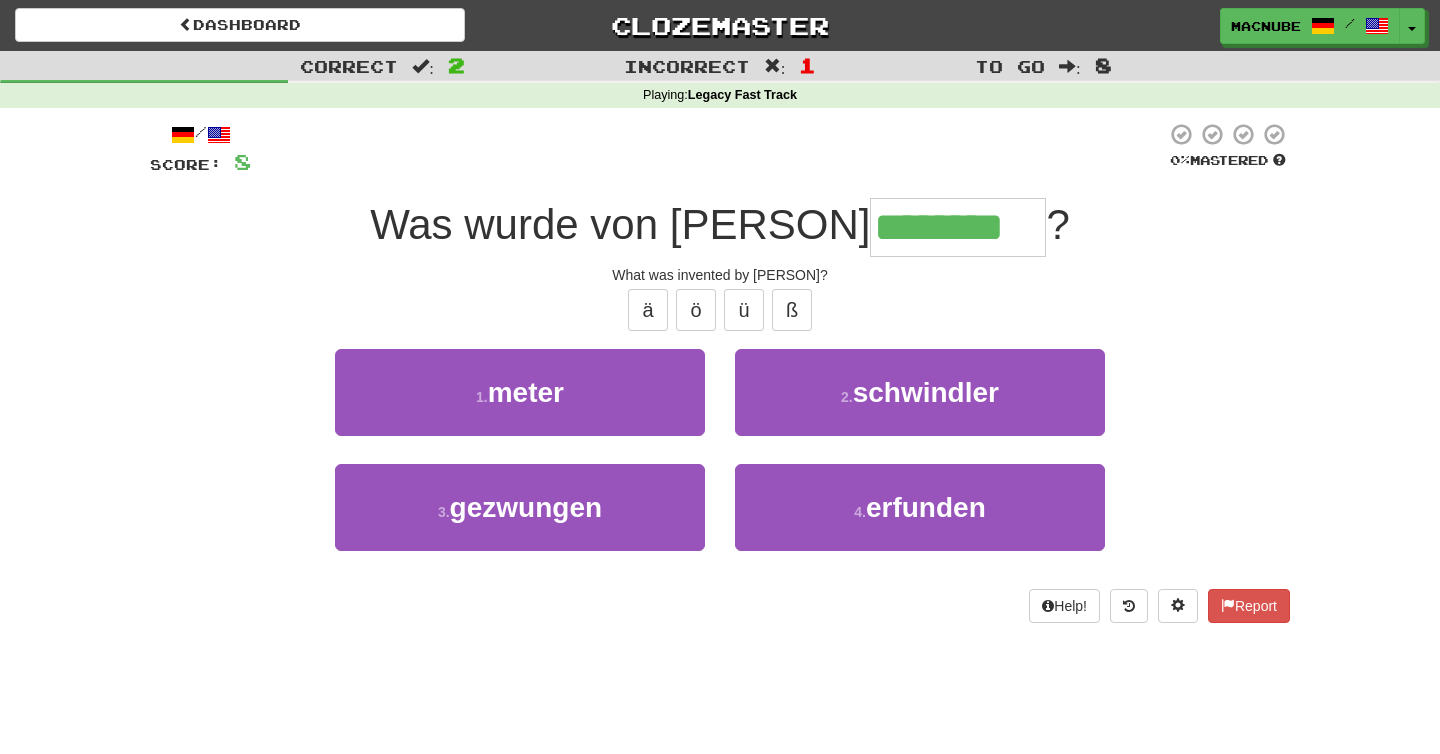type on "********" 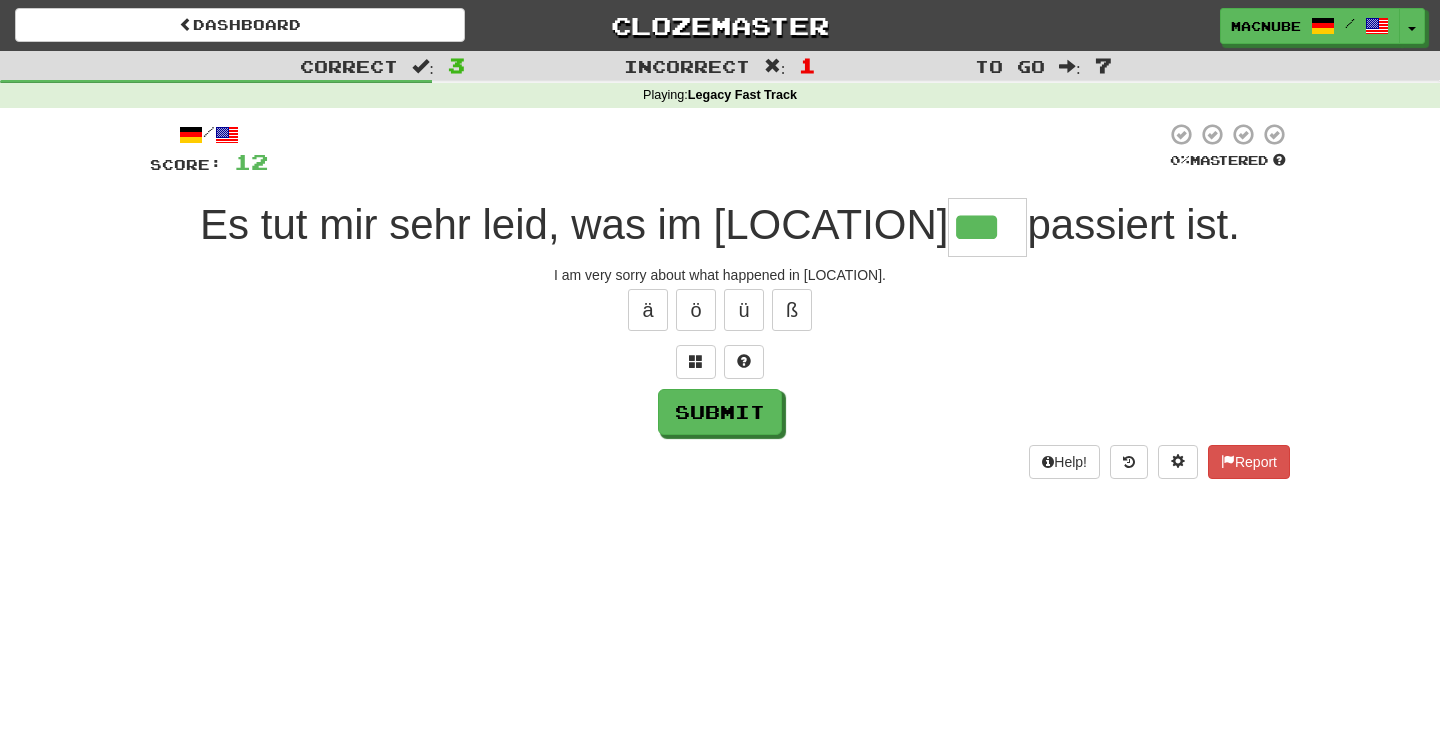 scroll, scrollTop: 0, scrollLeft: 0, axis: both 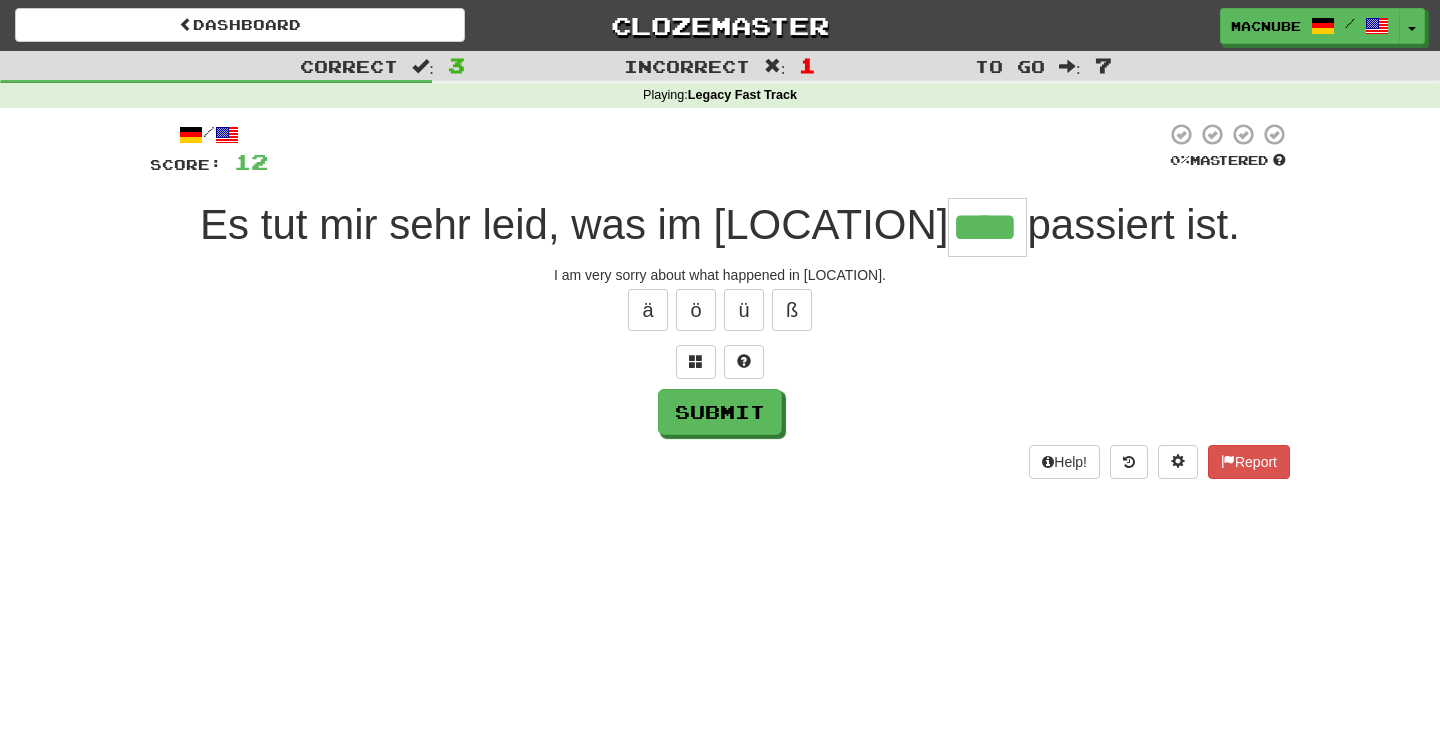 type on "****" 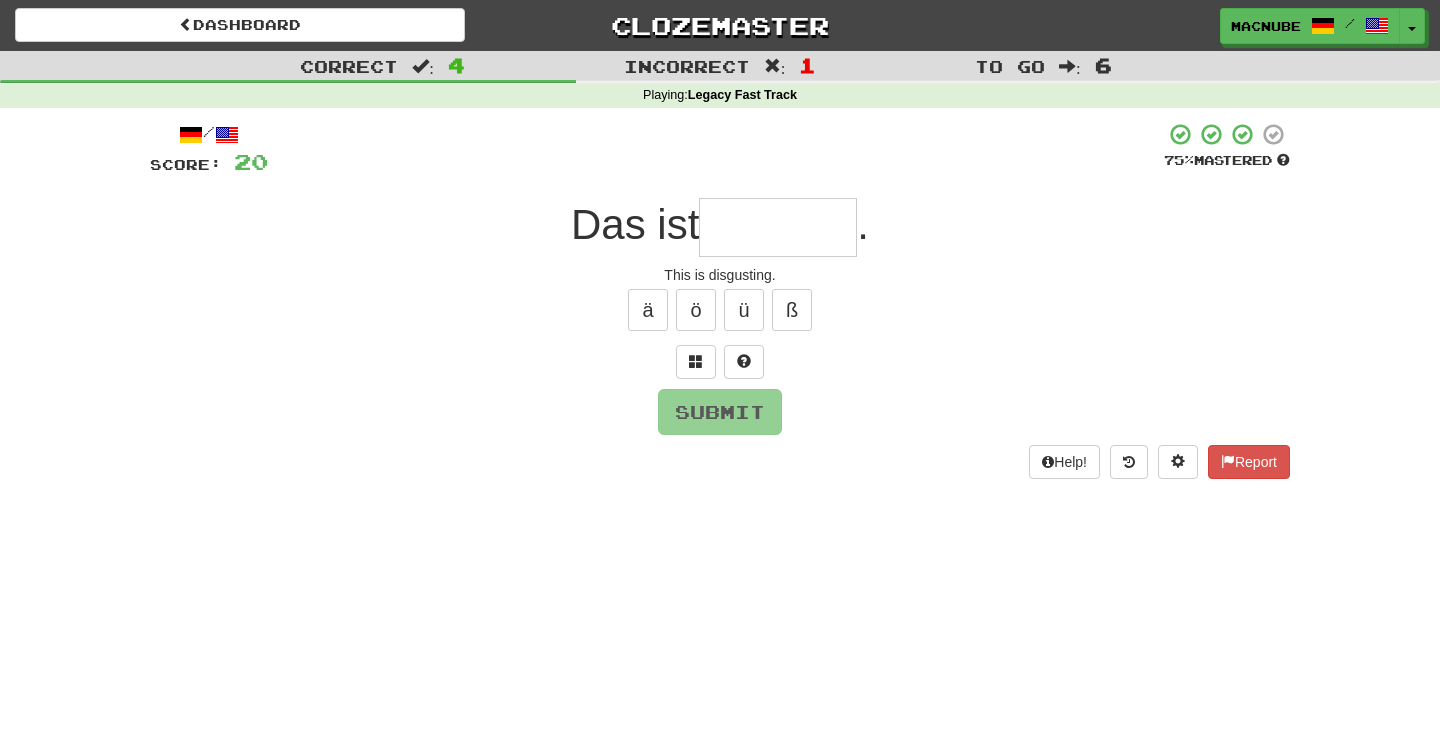 type on "*" 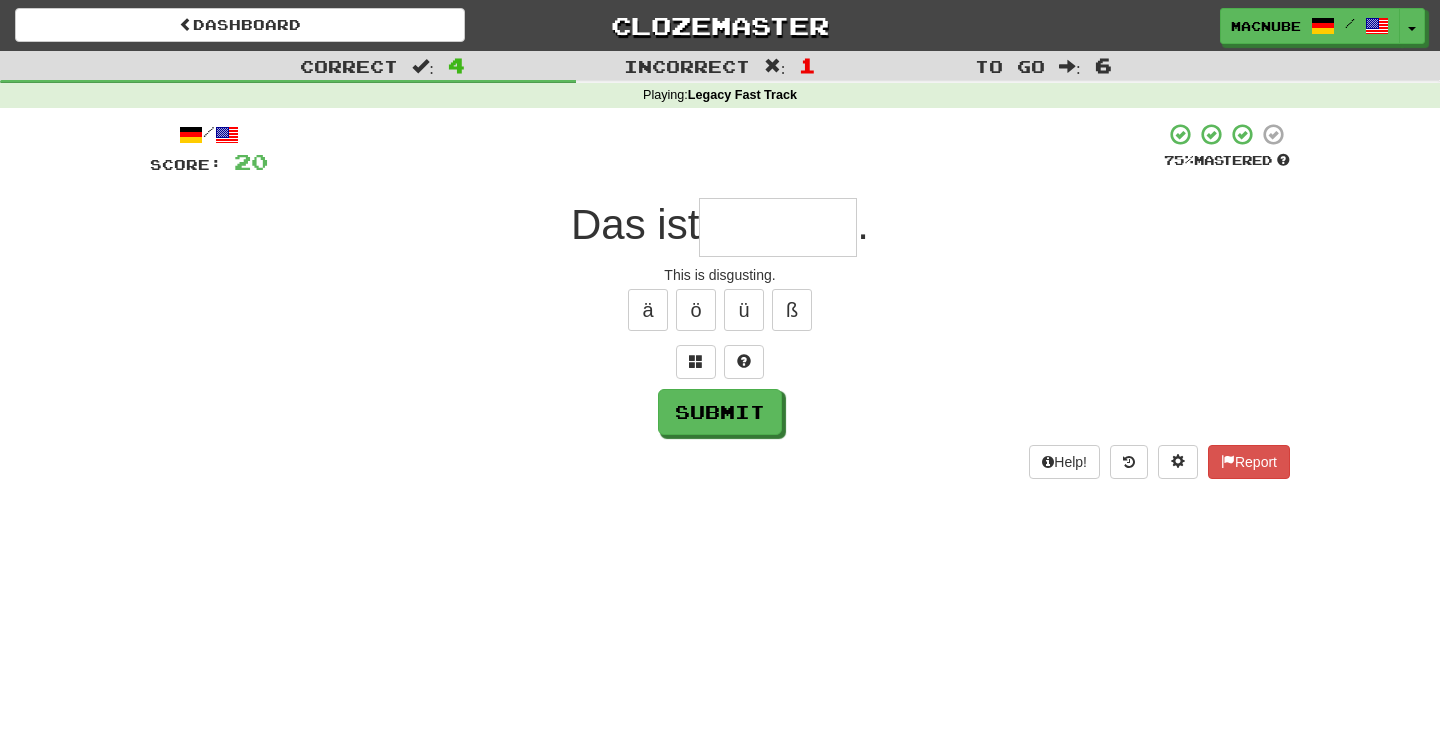 type on "*" 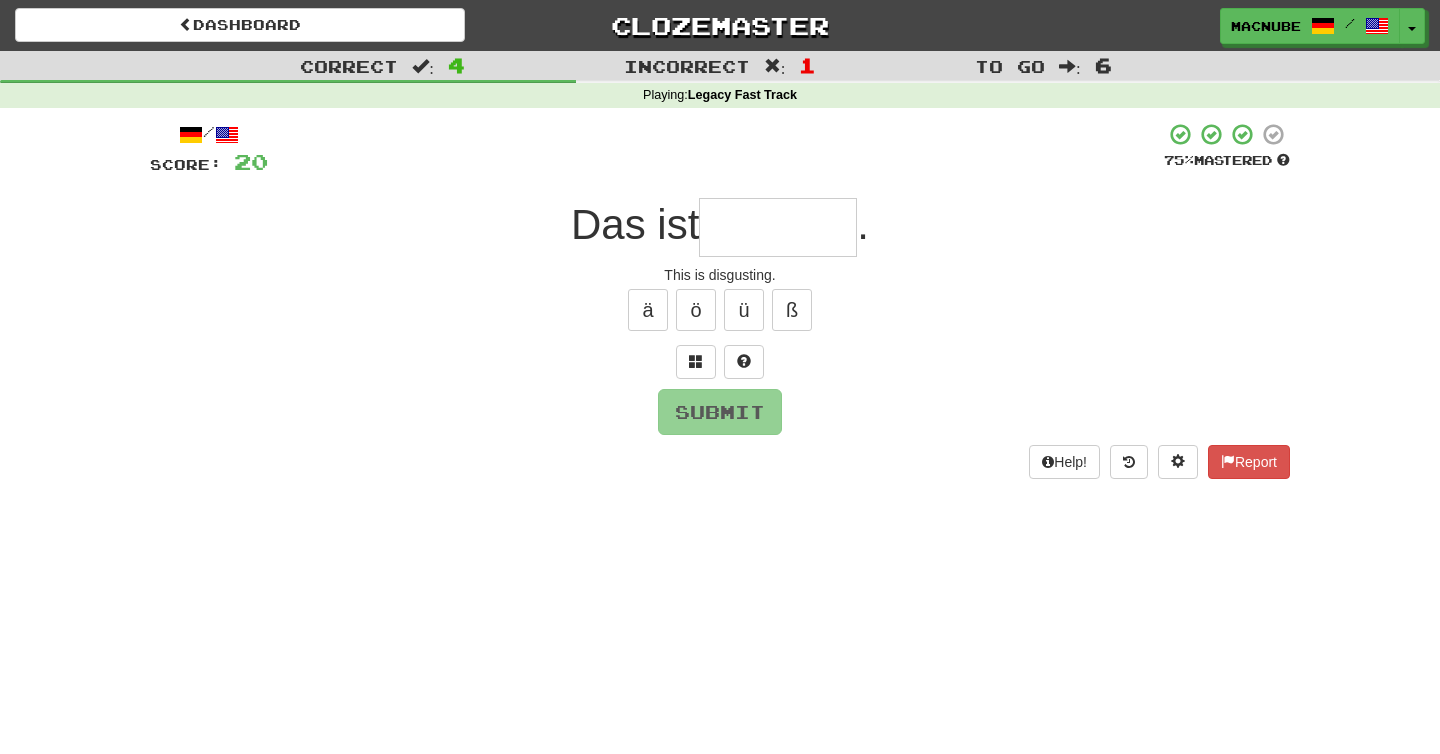 type on "*" 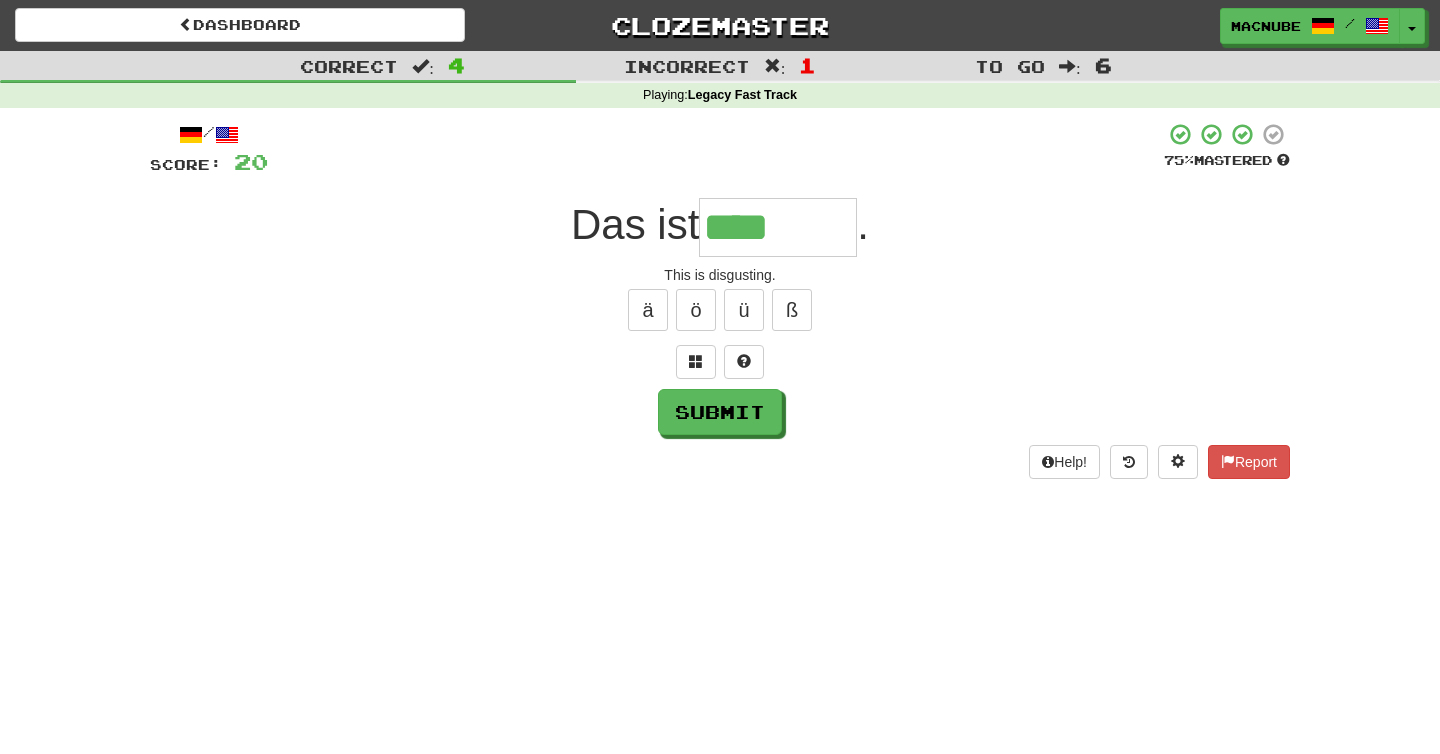 type on "********" 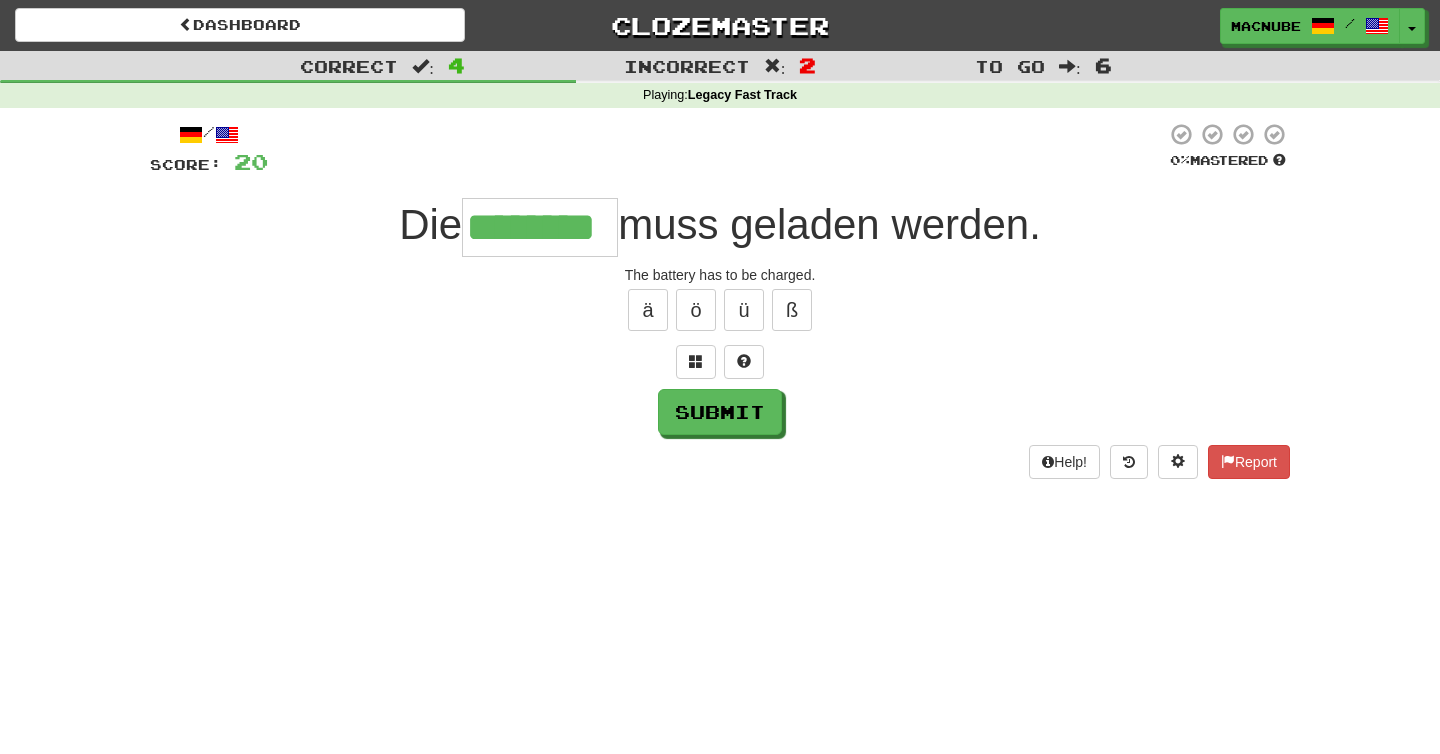 type on "********" 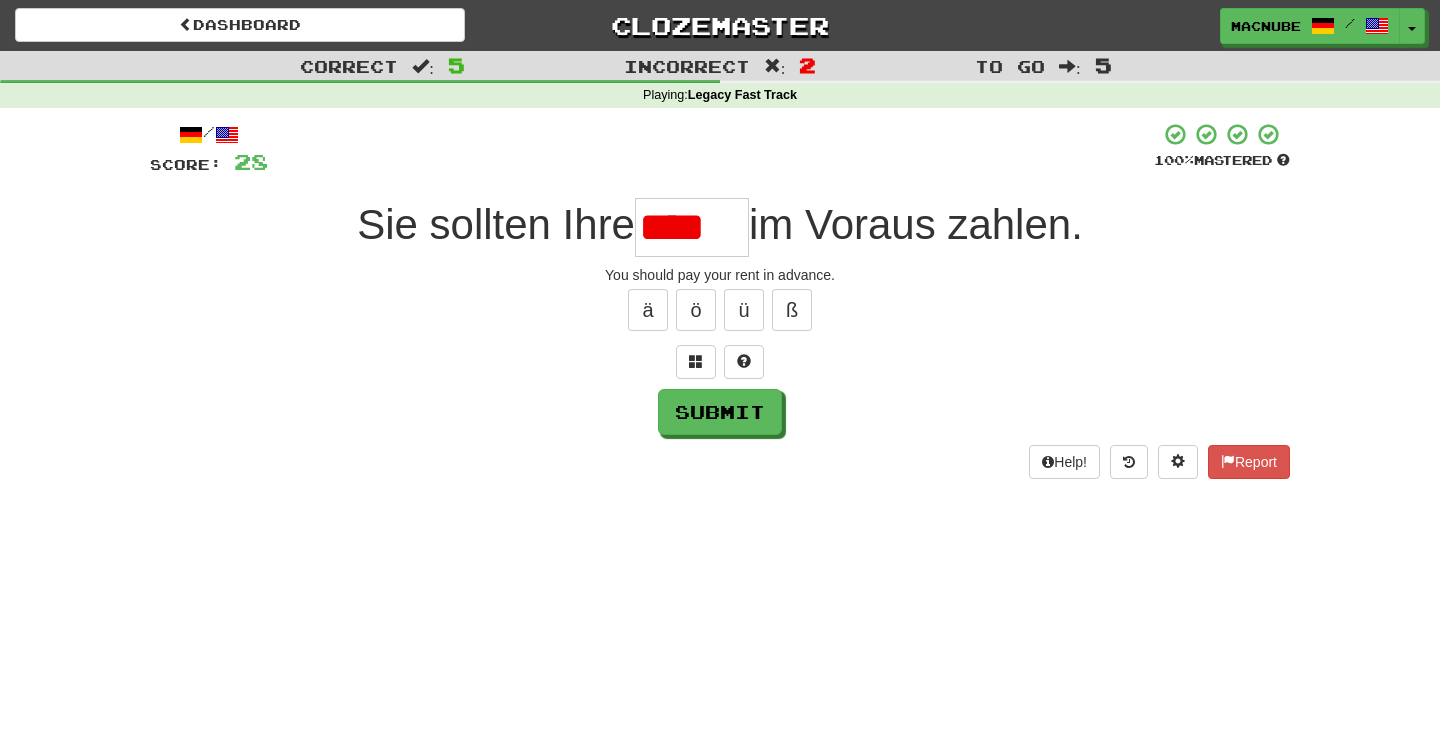 scroll, scrollTop: 0, scrollLeft: 0, axis: both 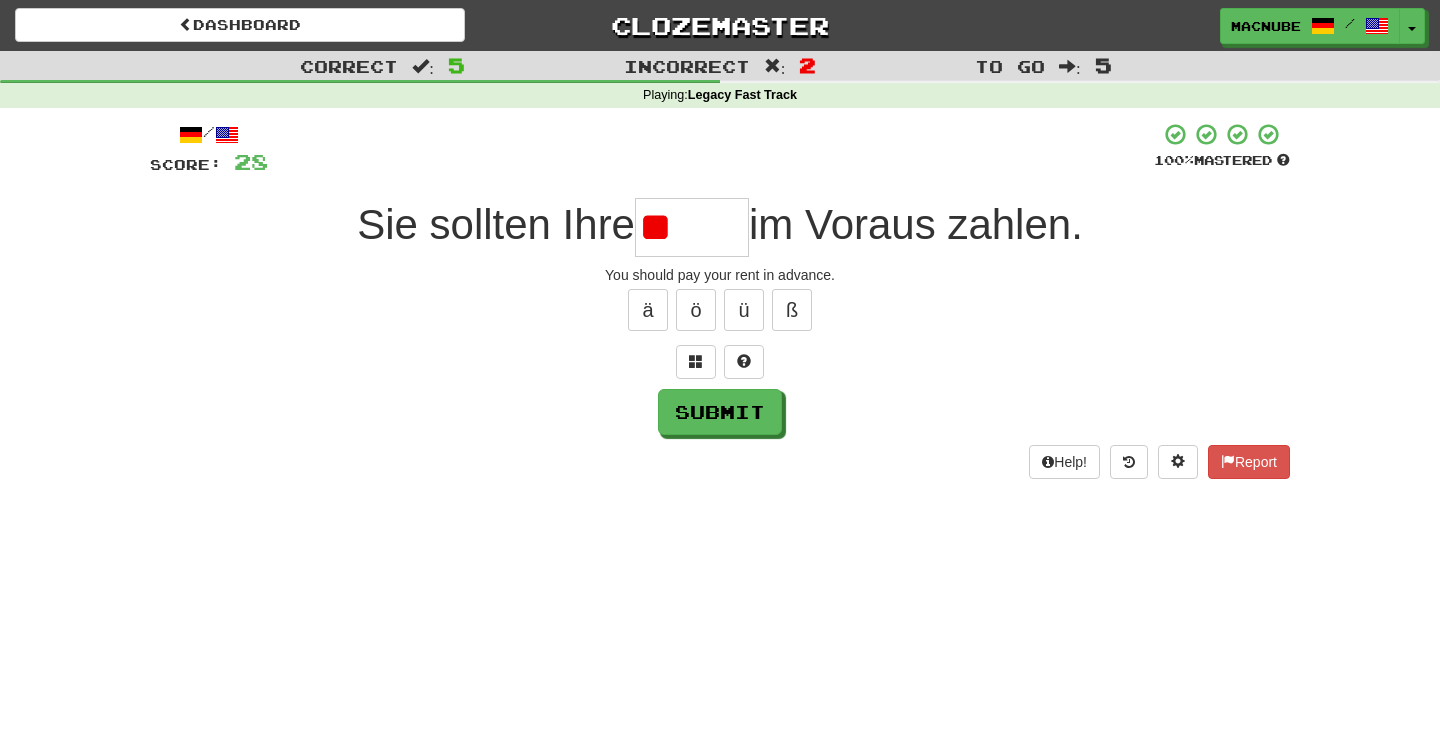 type on "*" 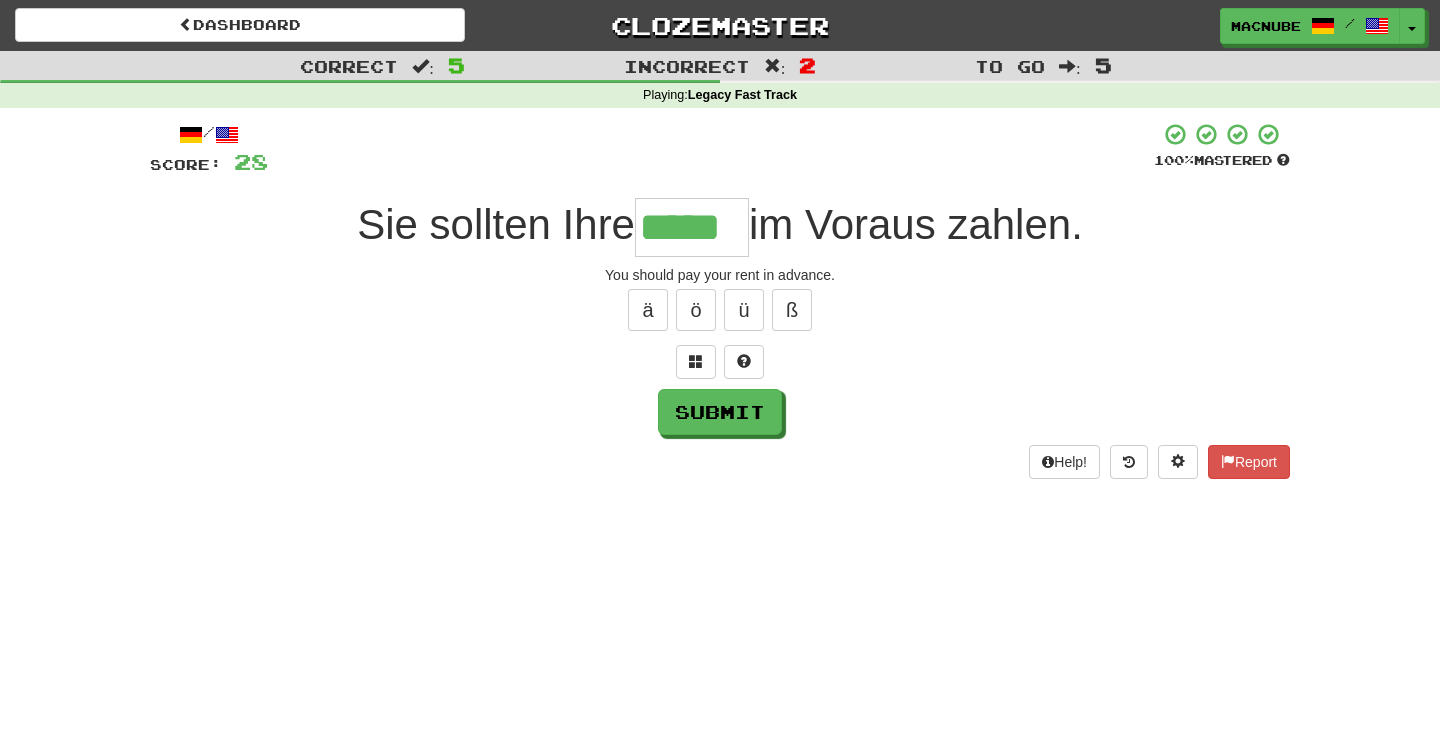 type on "*****" 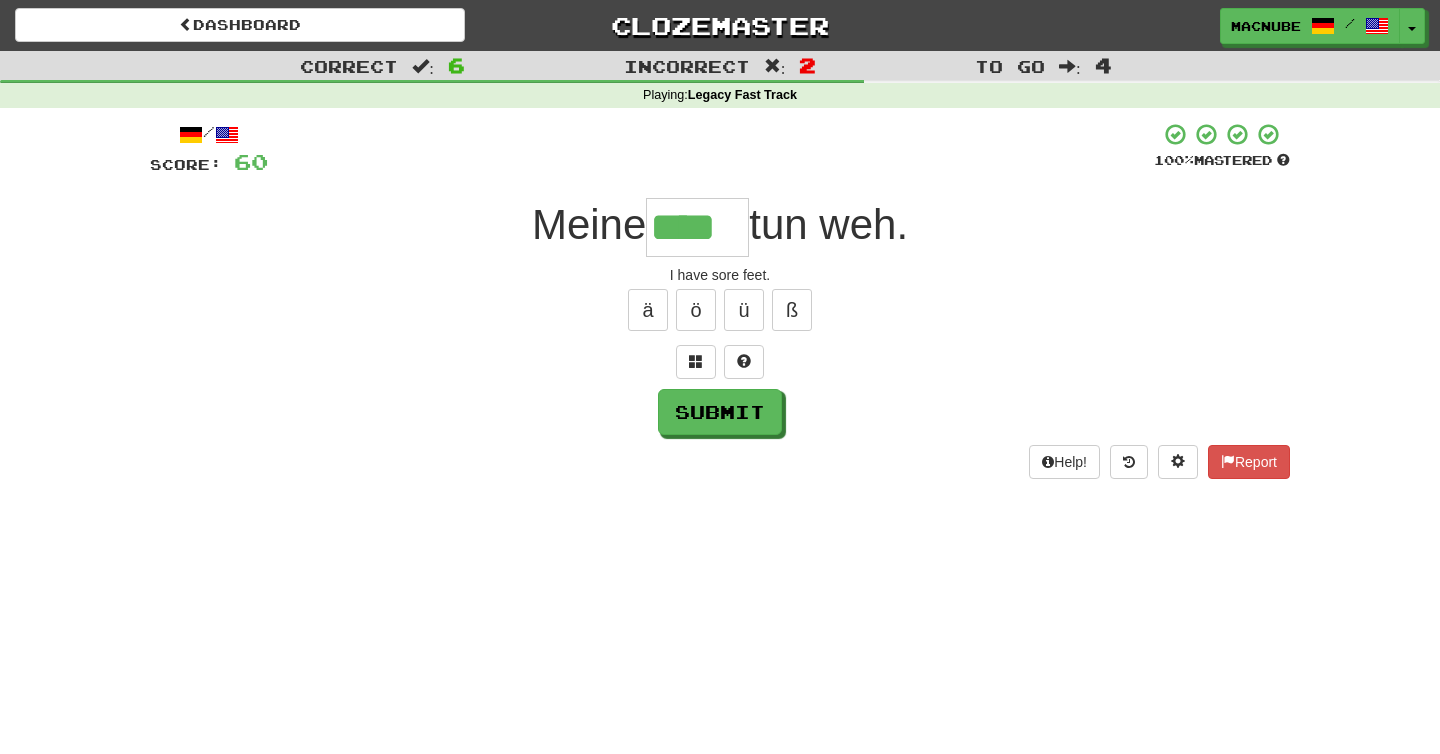 type on "****" 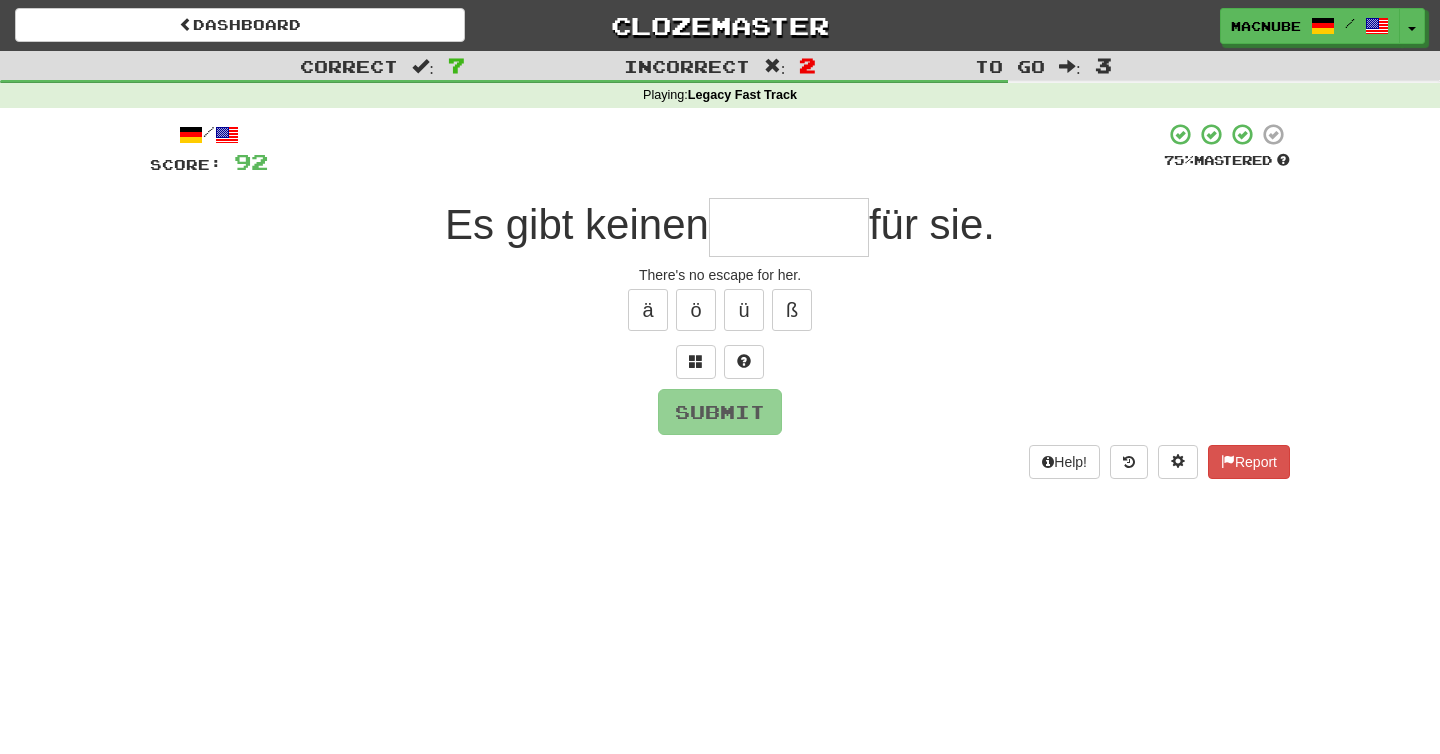 type on "*" 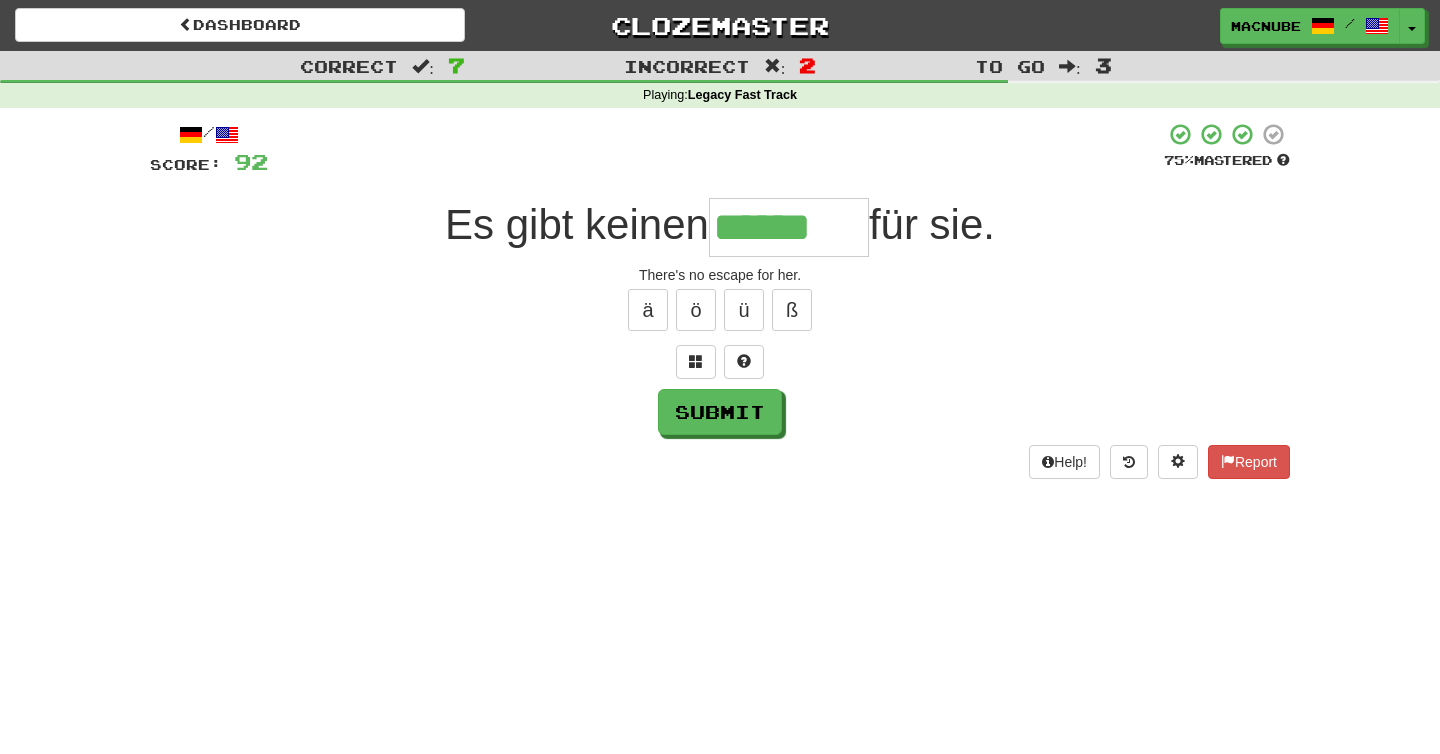 type on "******" 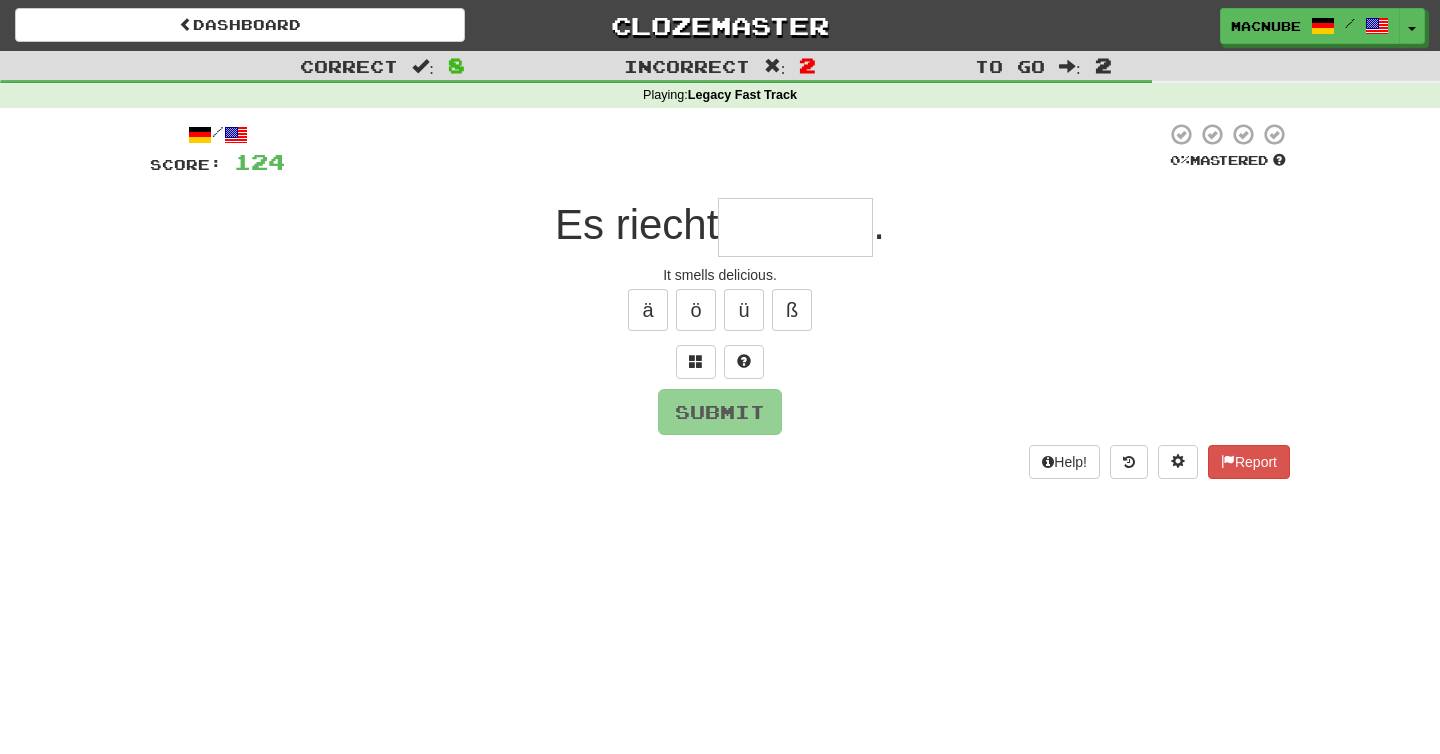 type on "*" 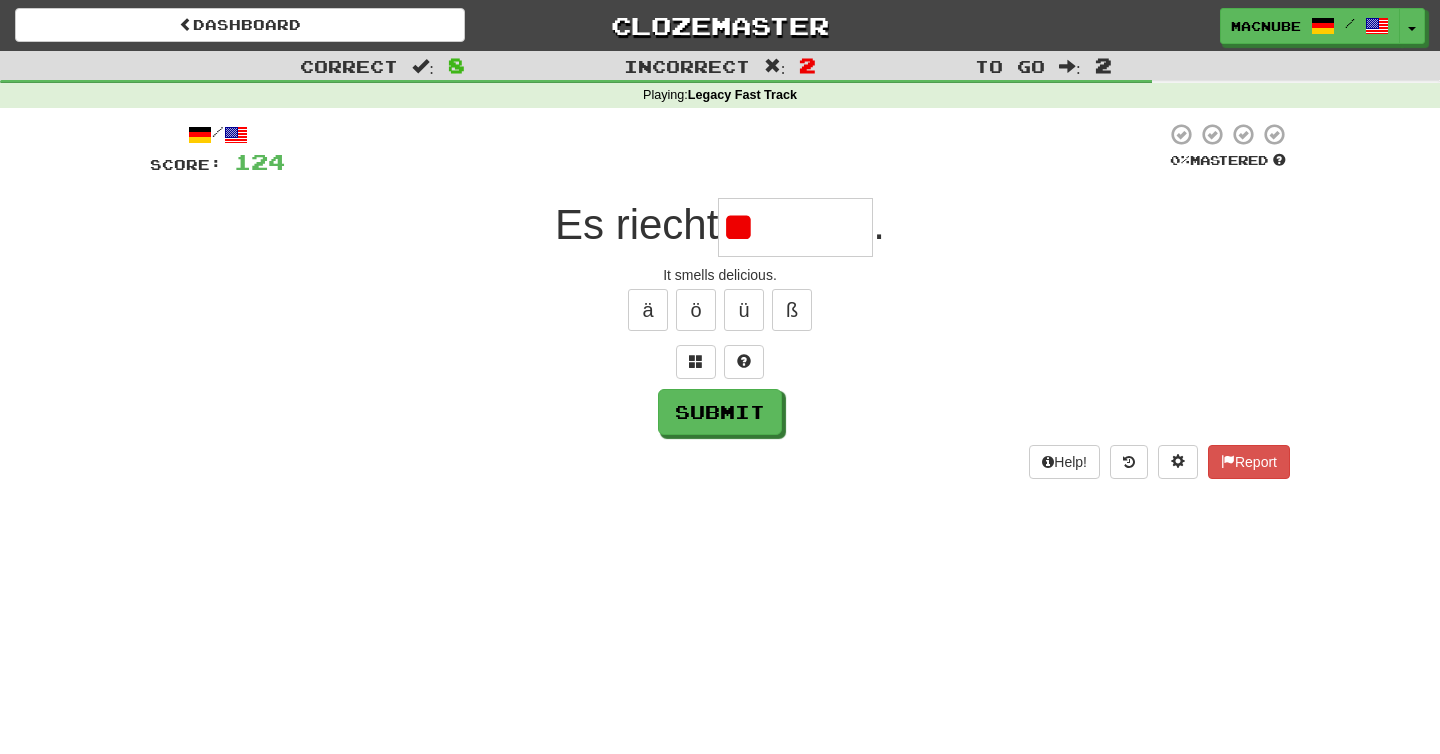 type on "*" 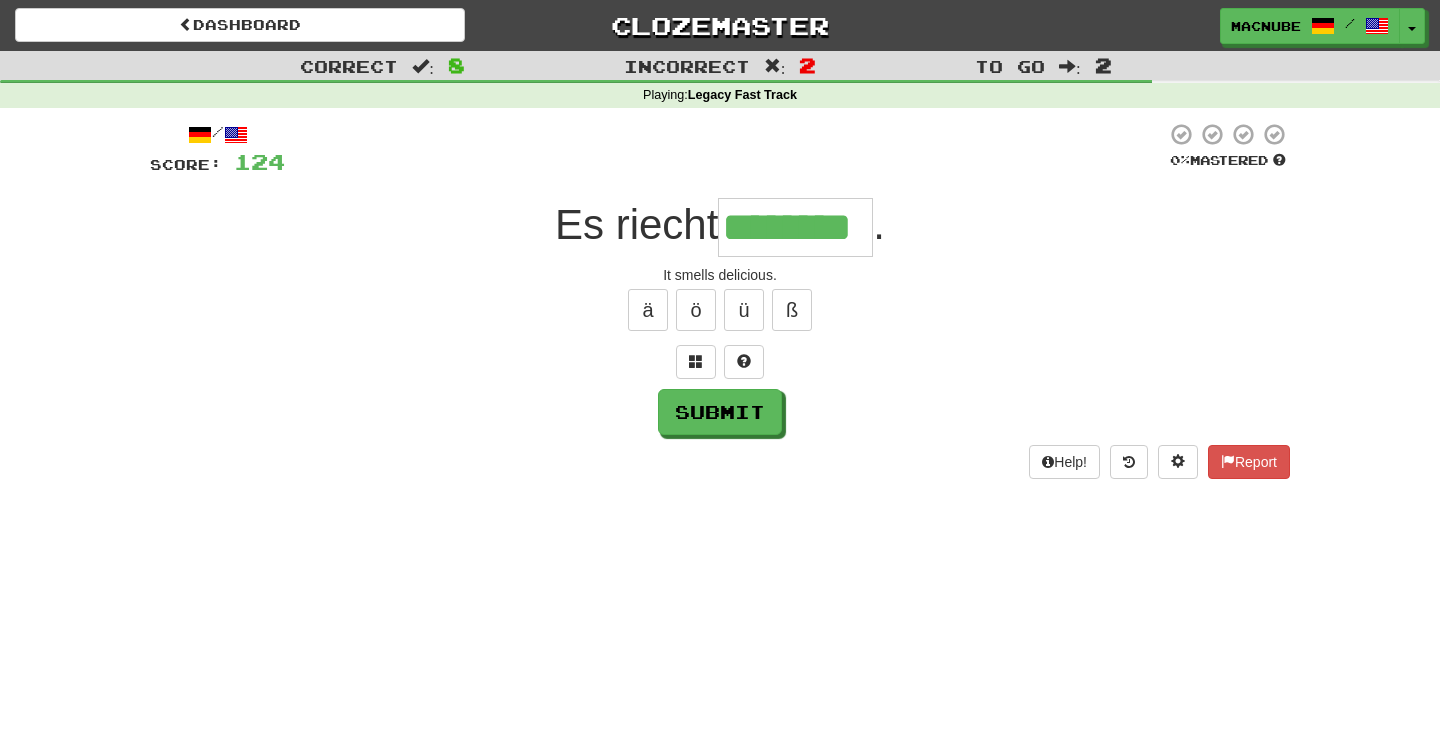 type on "********" 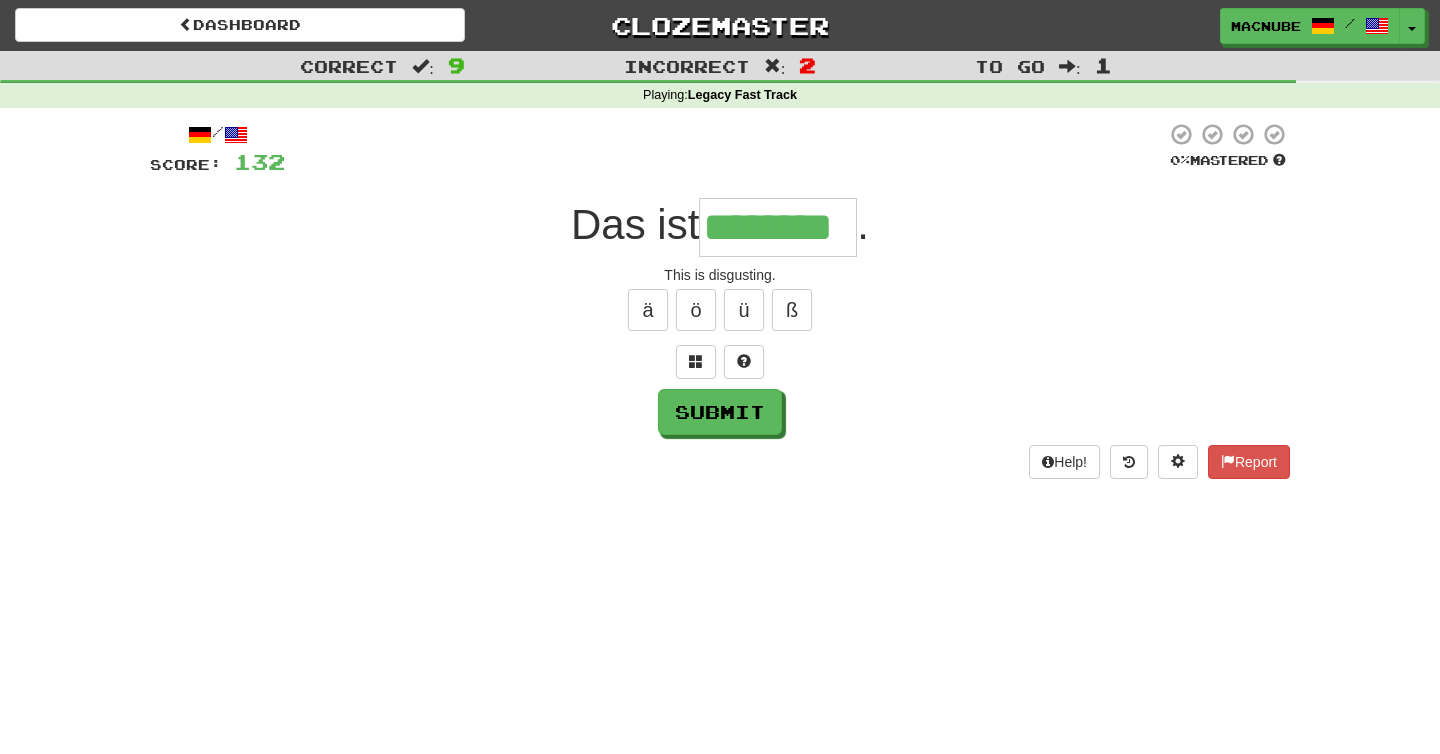 type on "********" 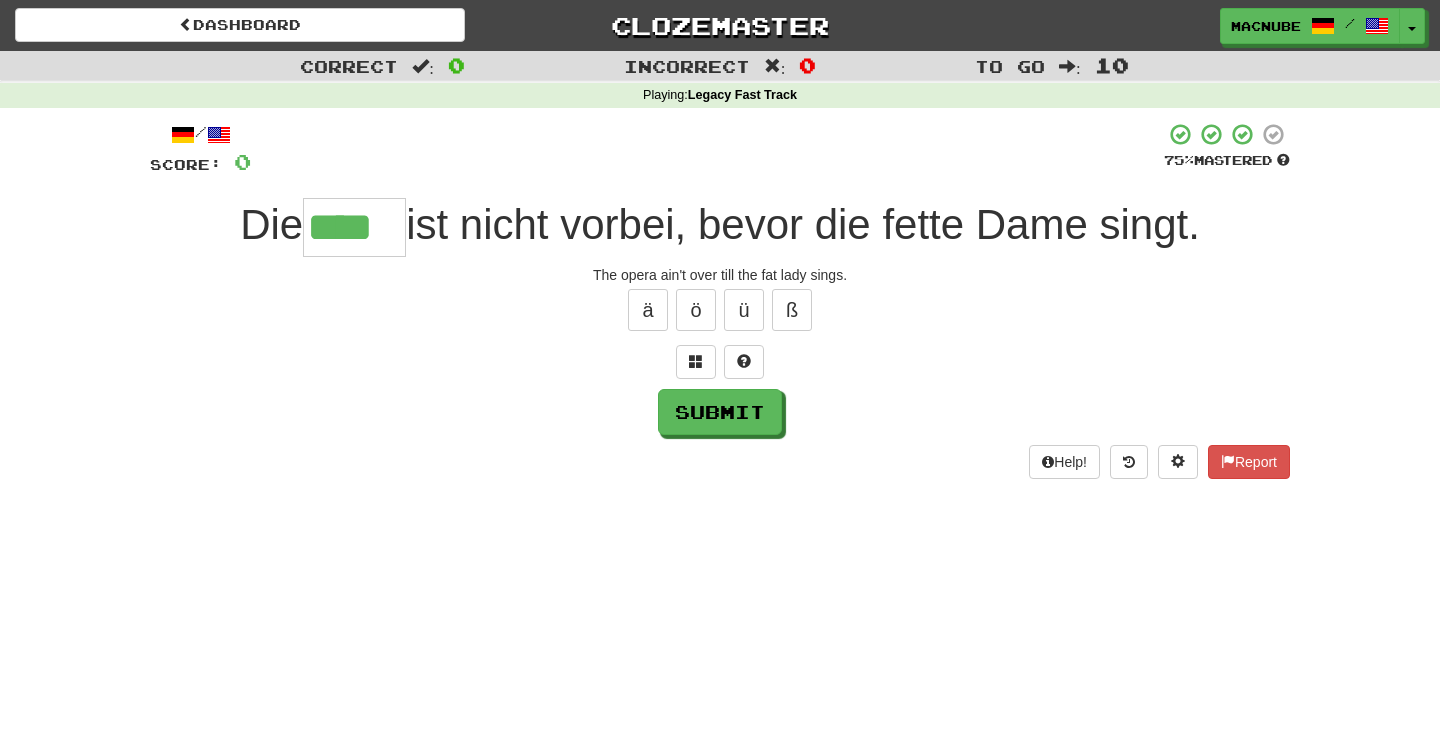 type on "****" 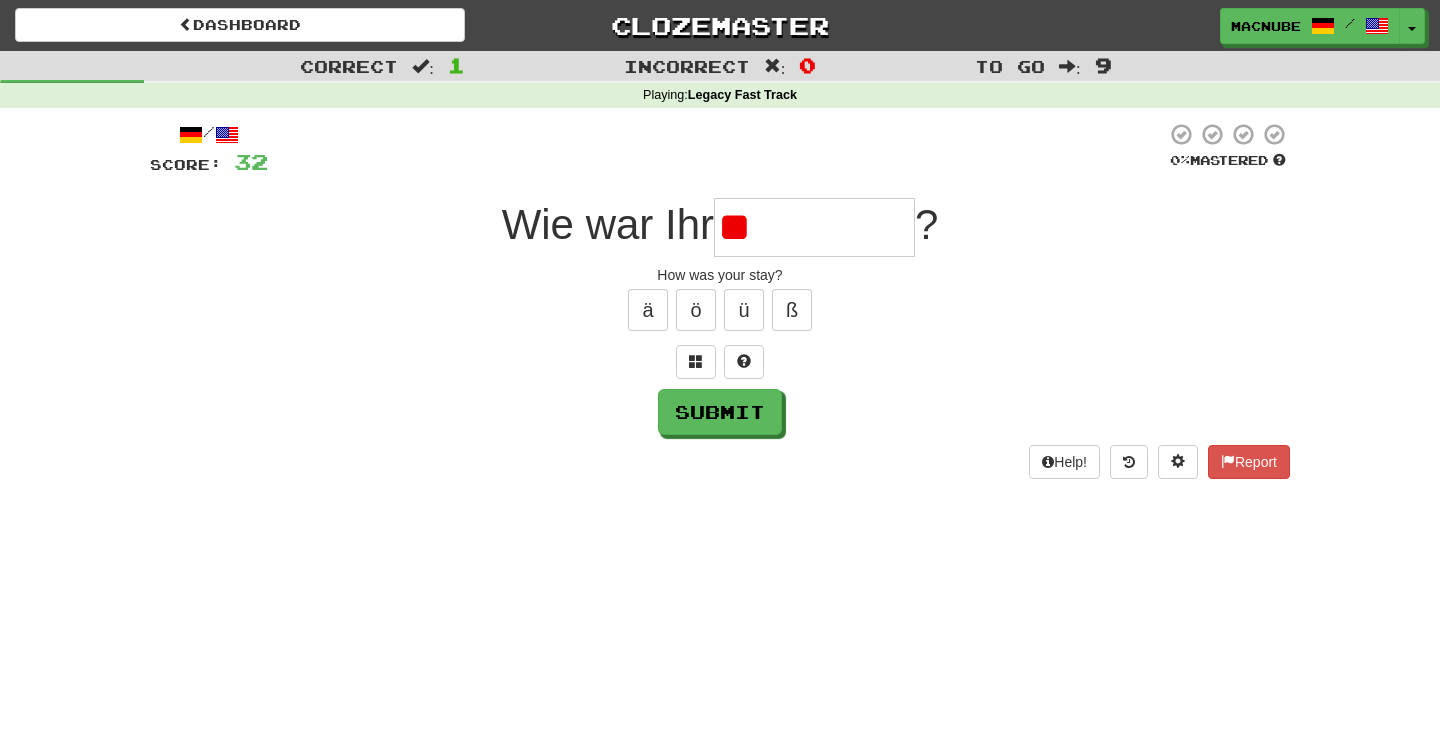 type on "*" 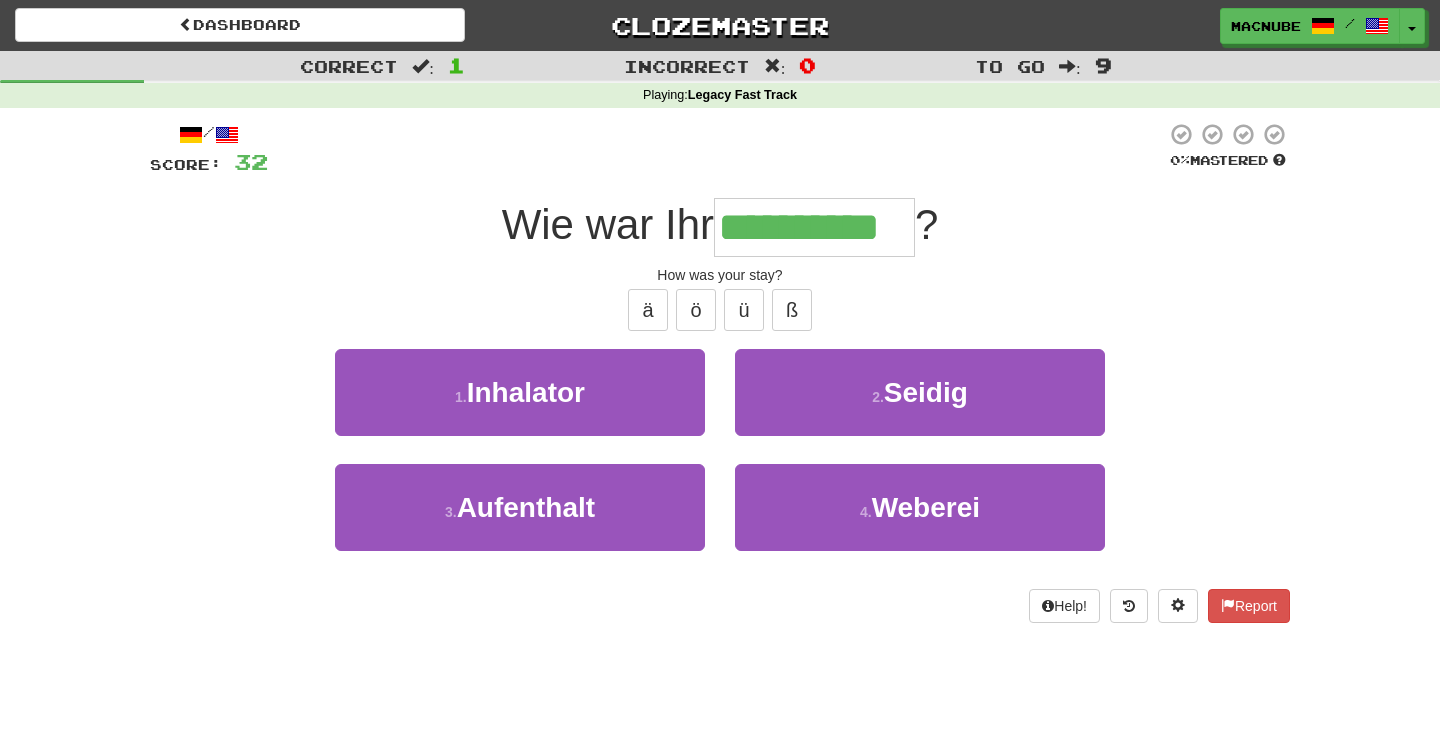 type on "**********" 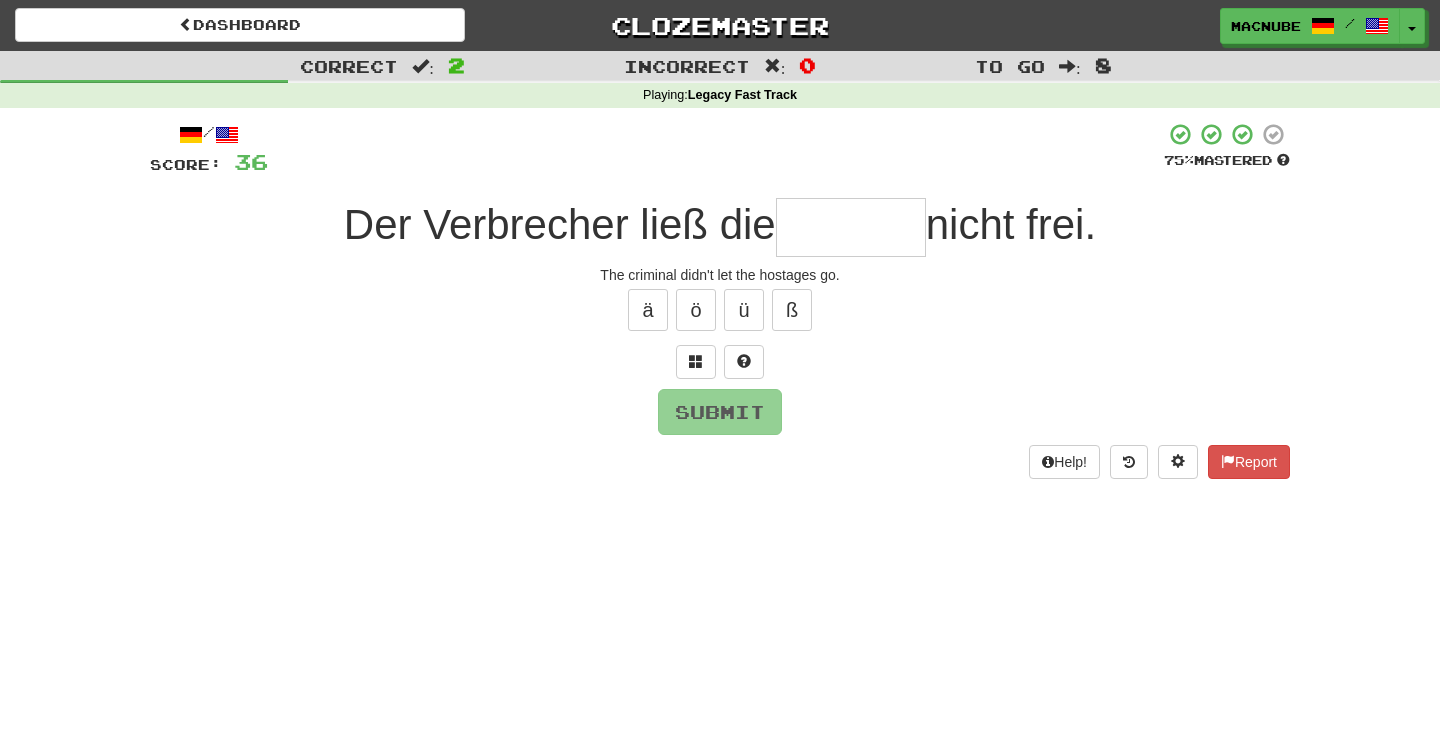 type on "*" 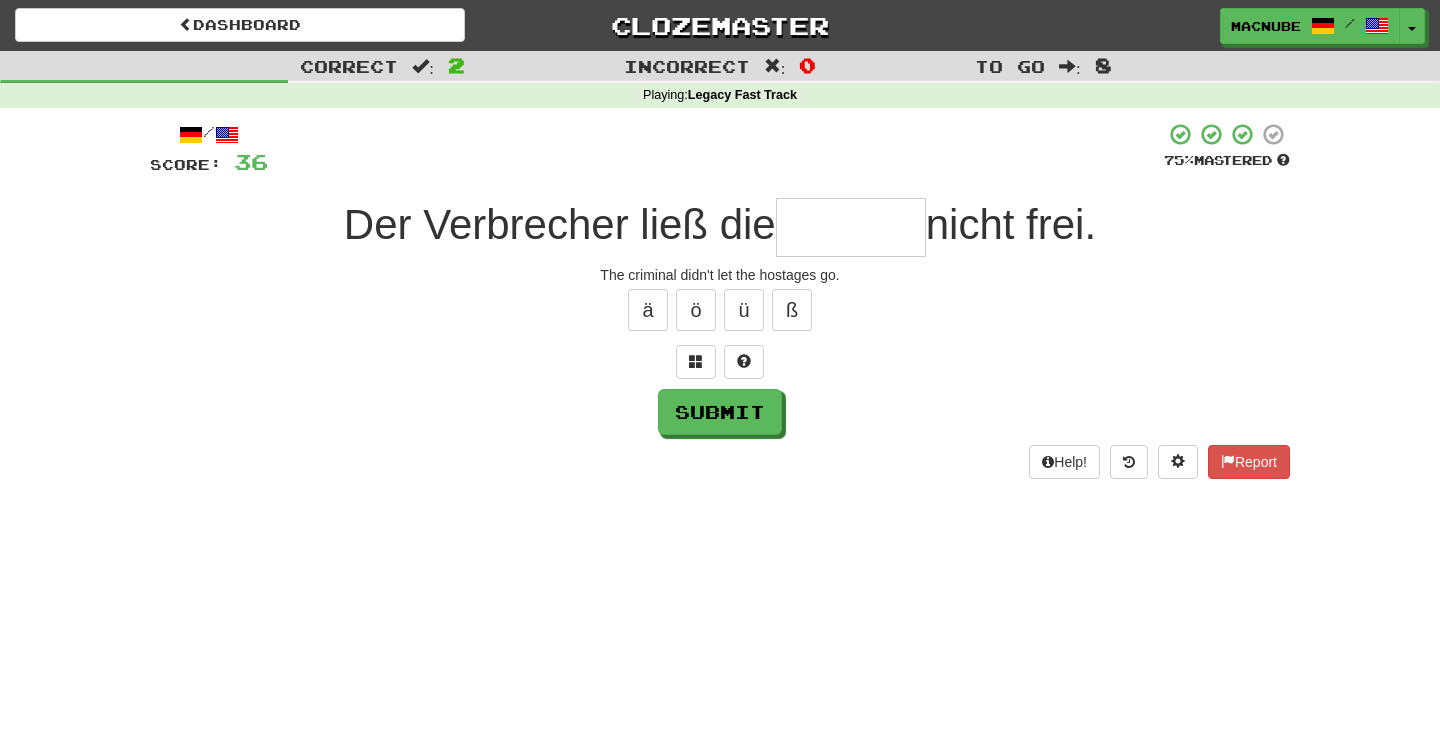 type on "*" 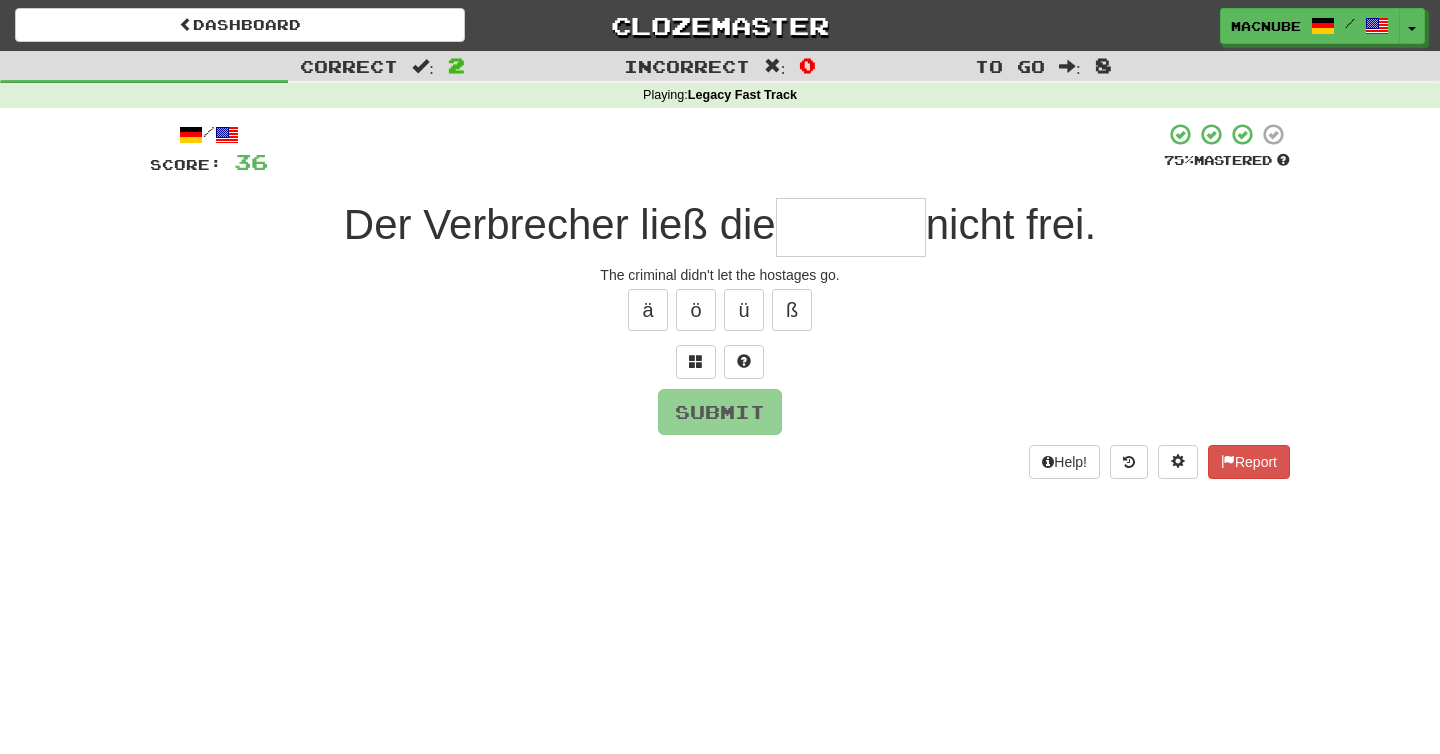 type on "*" 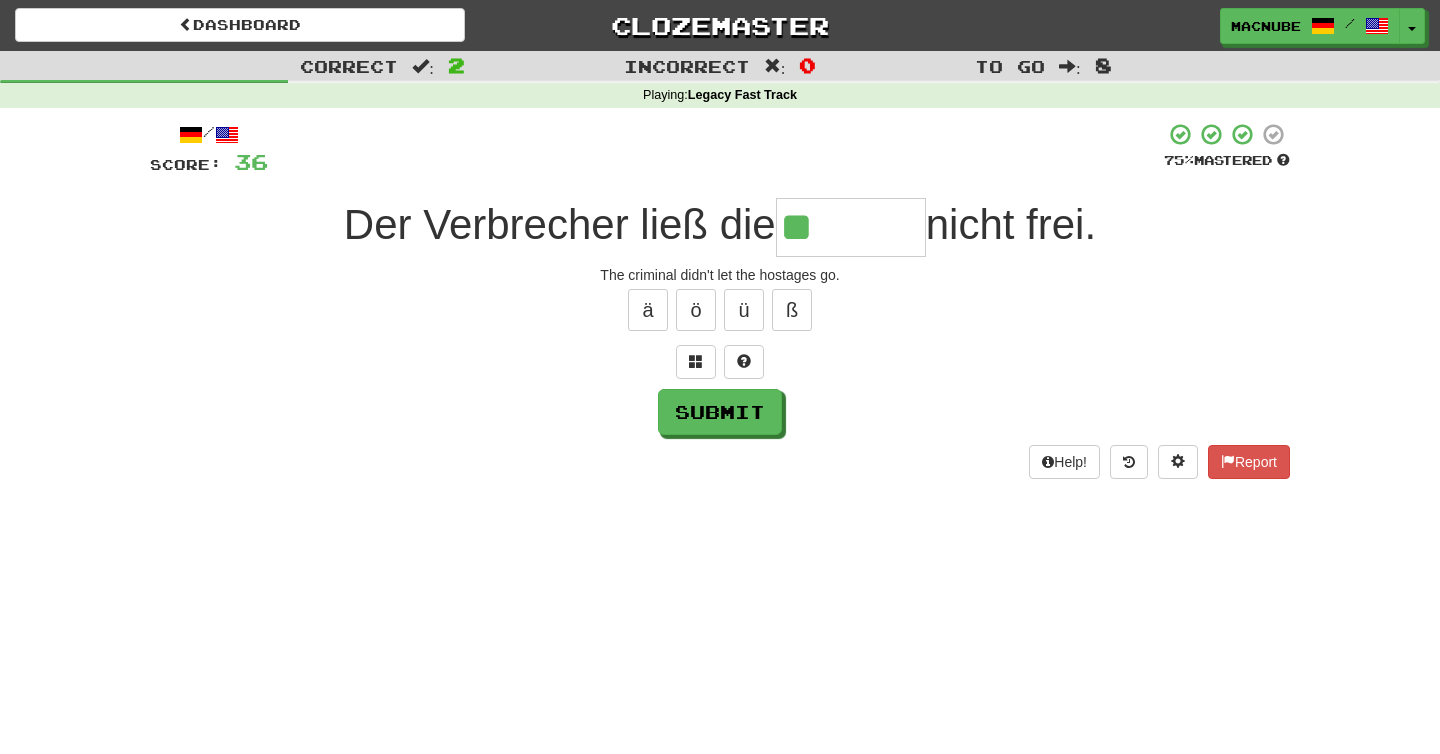 type on "*******" 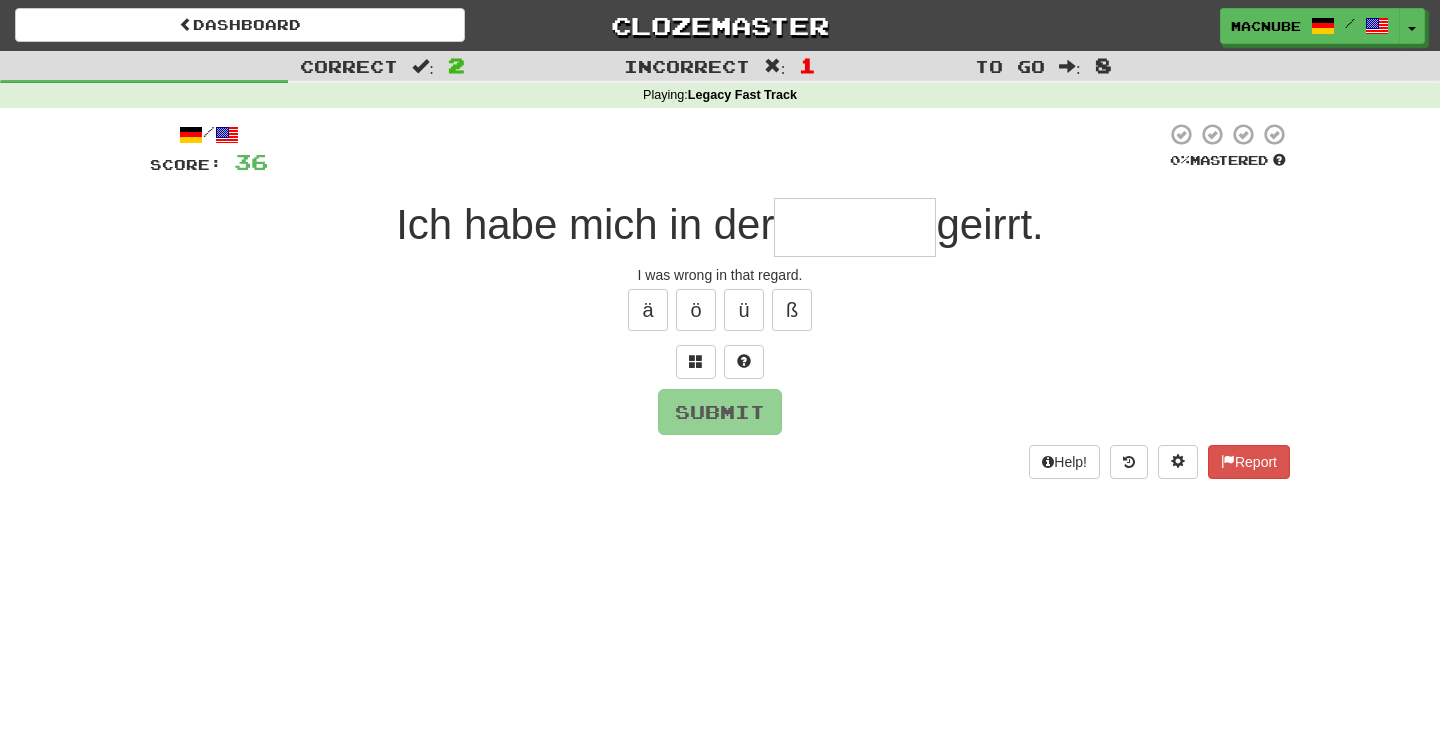 type on "*" 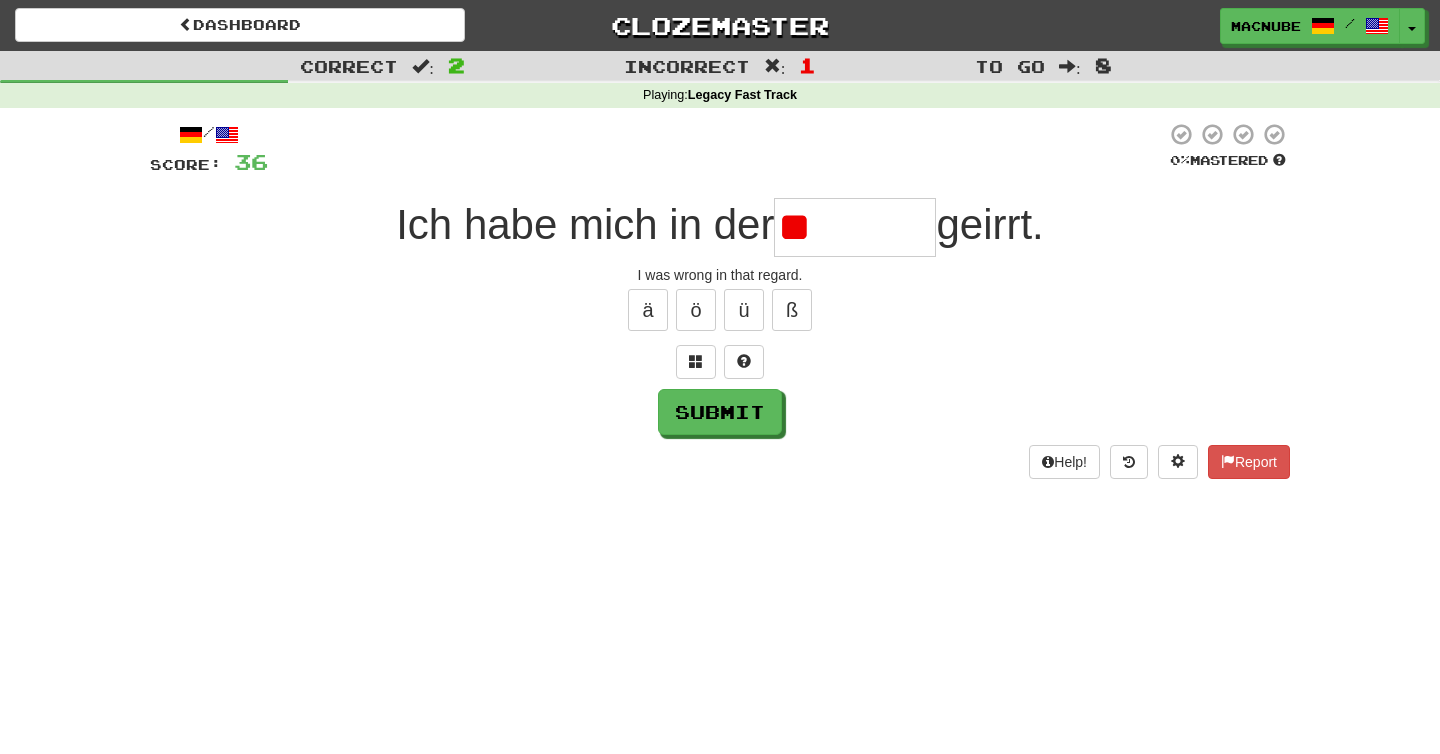 type on "*" 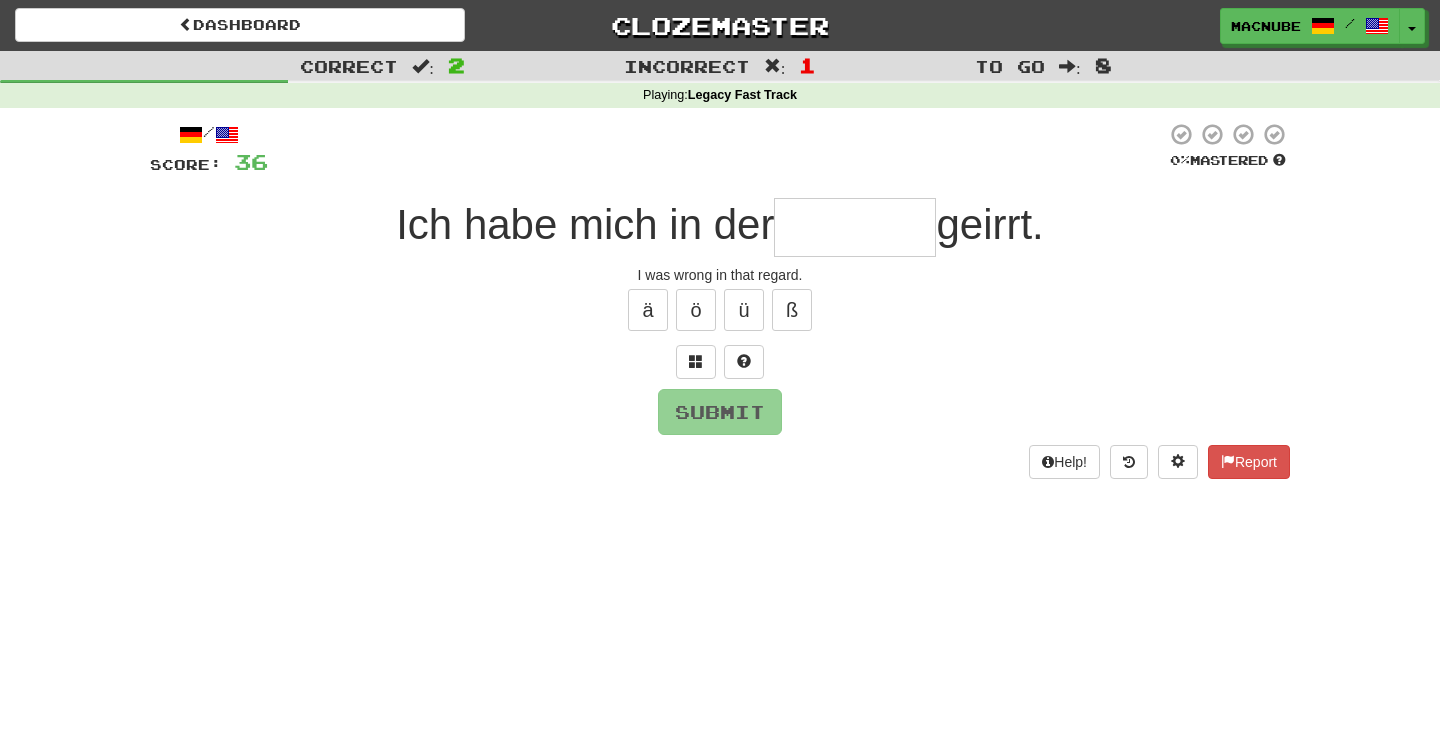 type on "*" 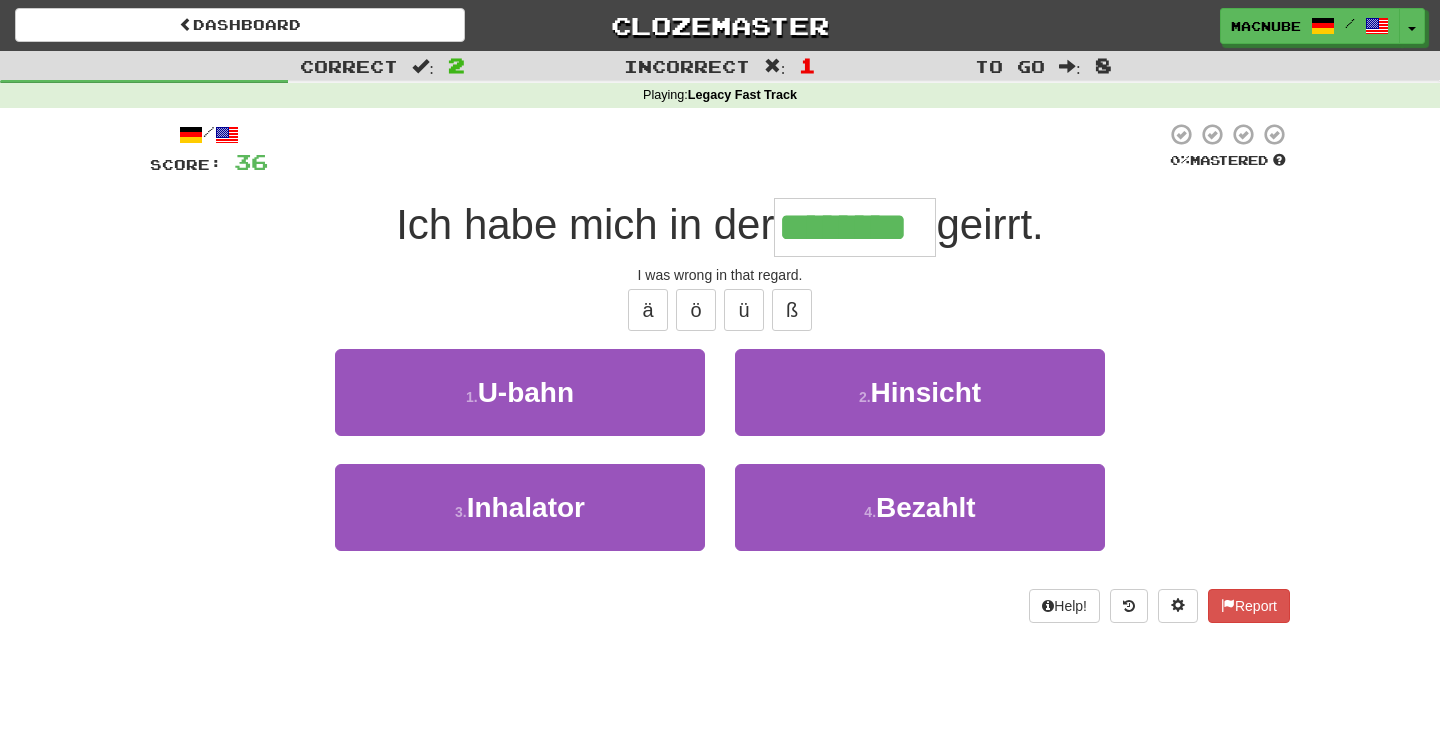 type on "********" 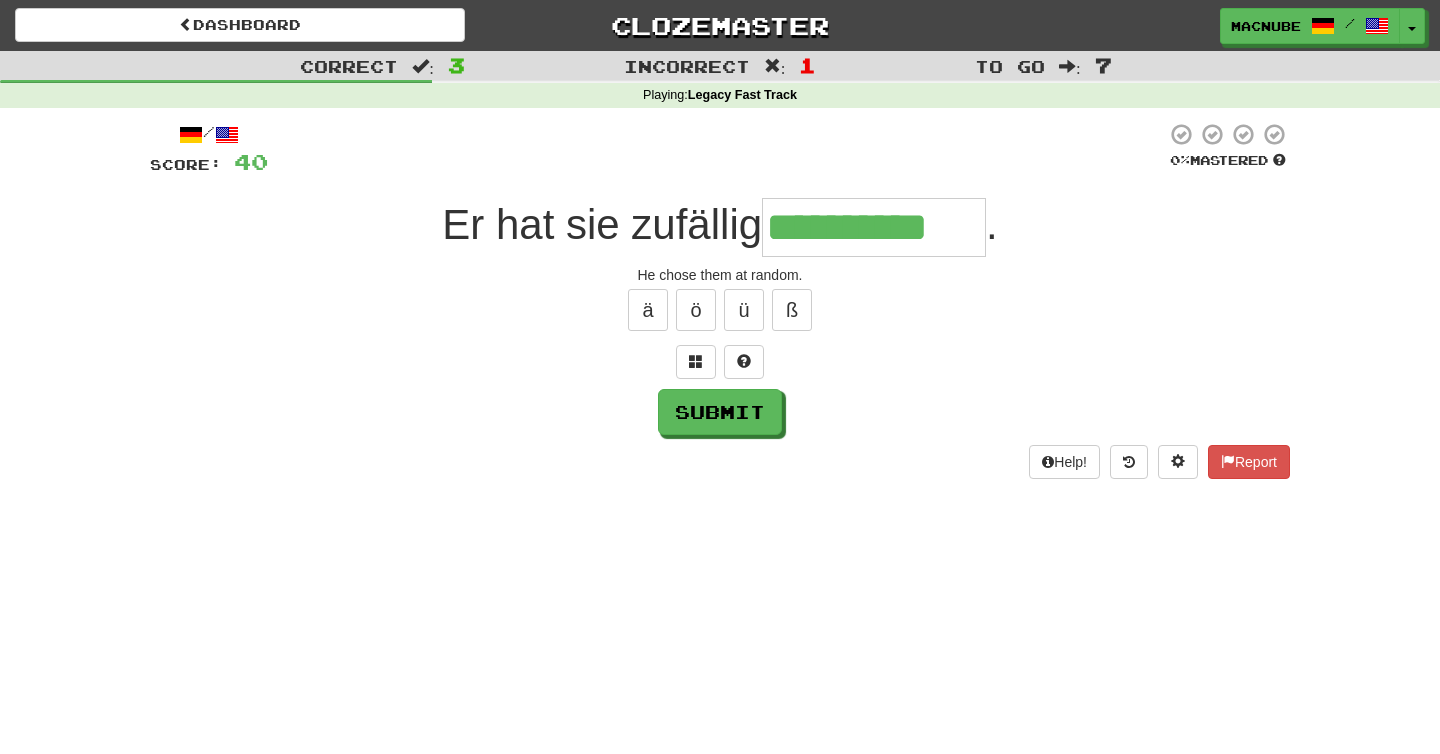 type on "**********" 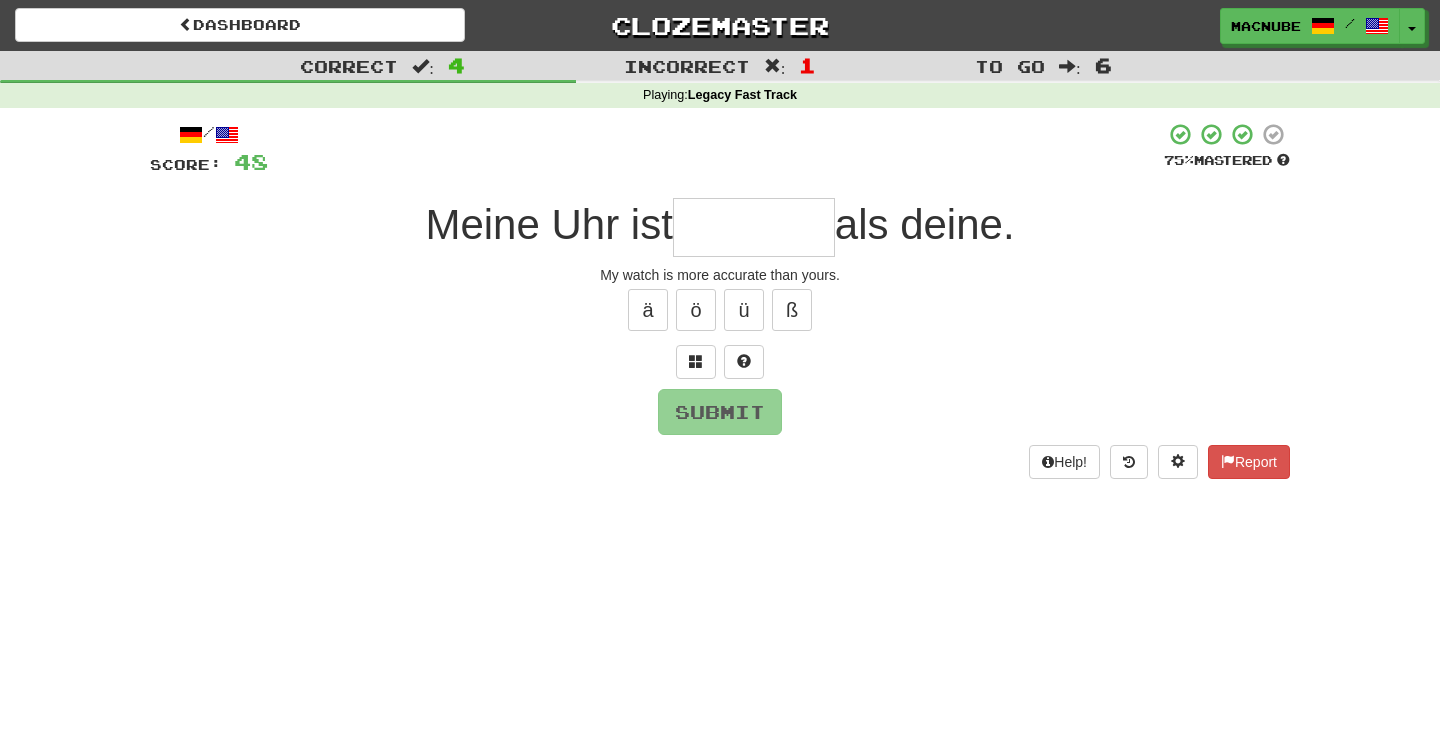 type on "*" 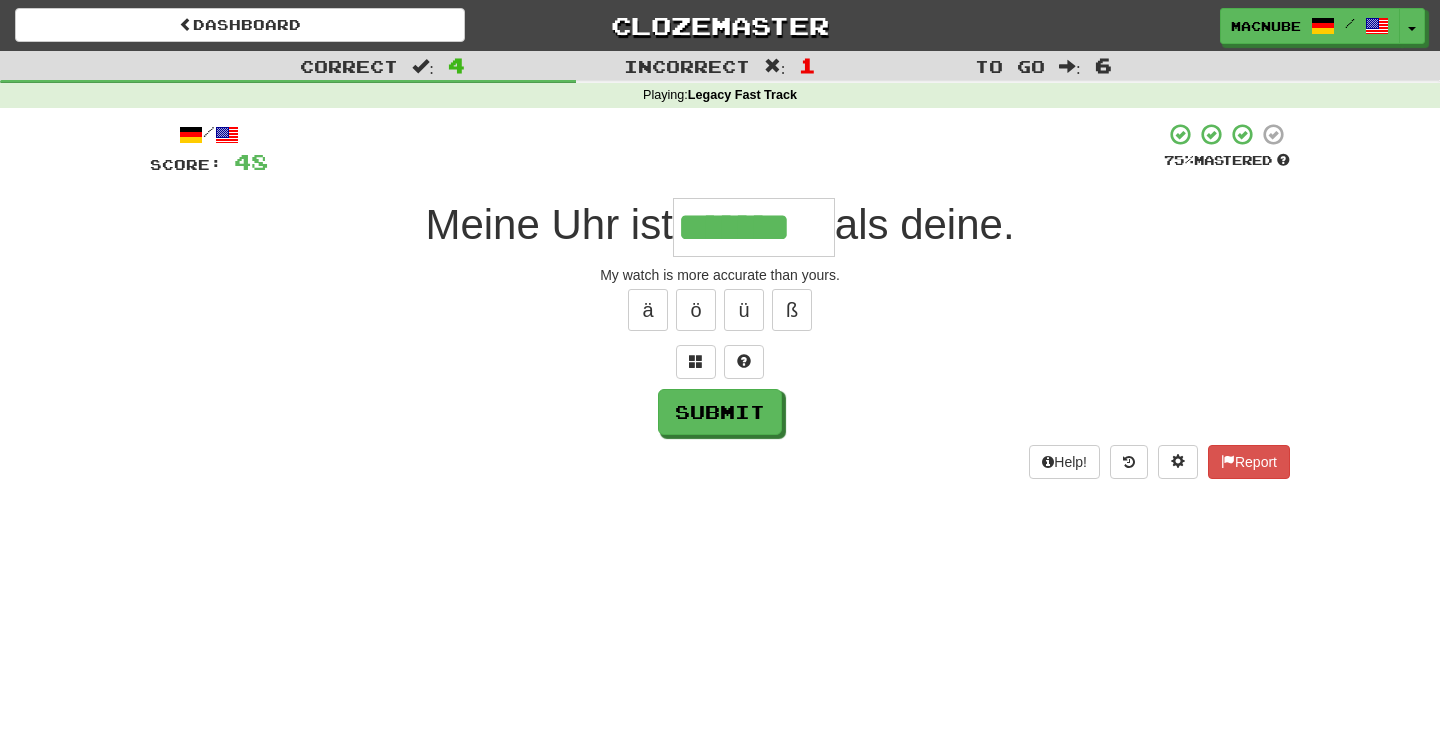type on "*******" 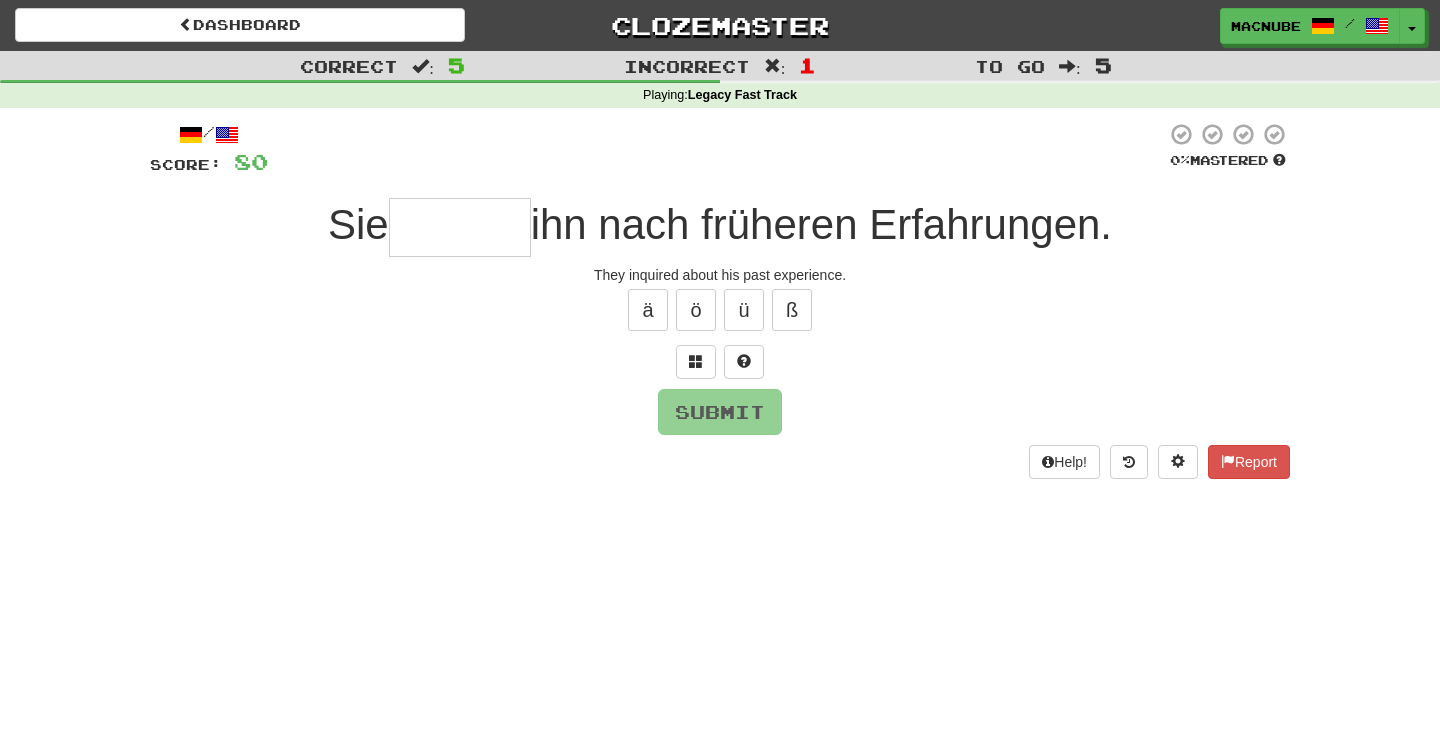 type on "*" 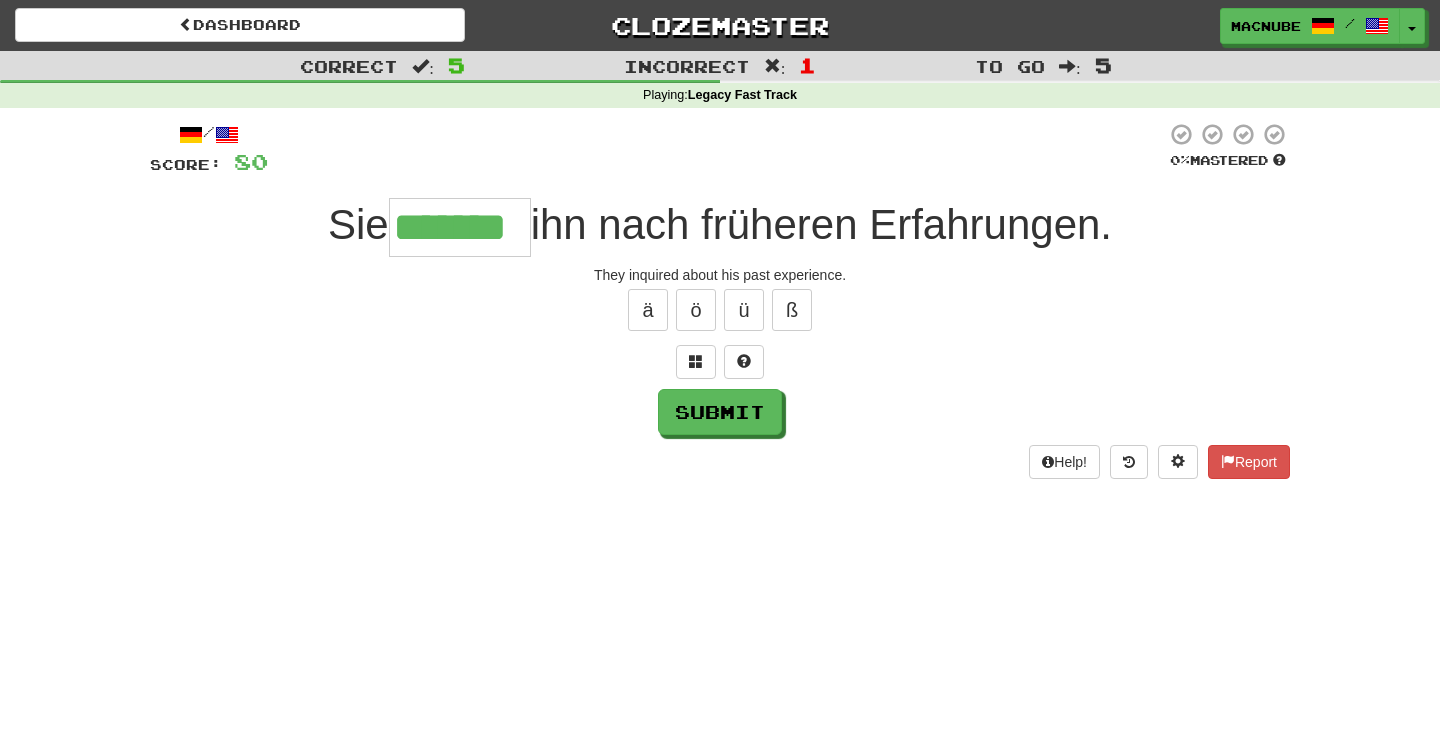 type on "*******" 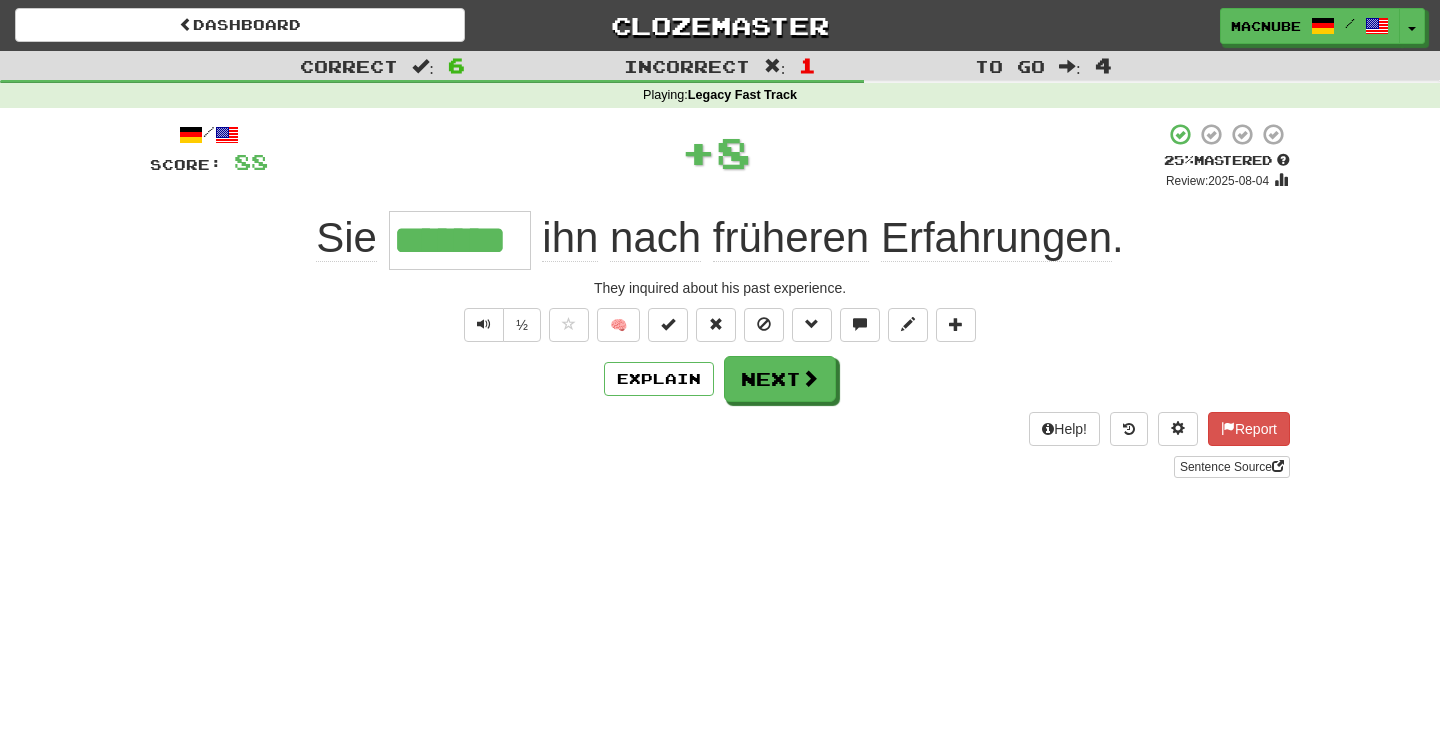 type 